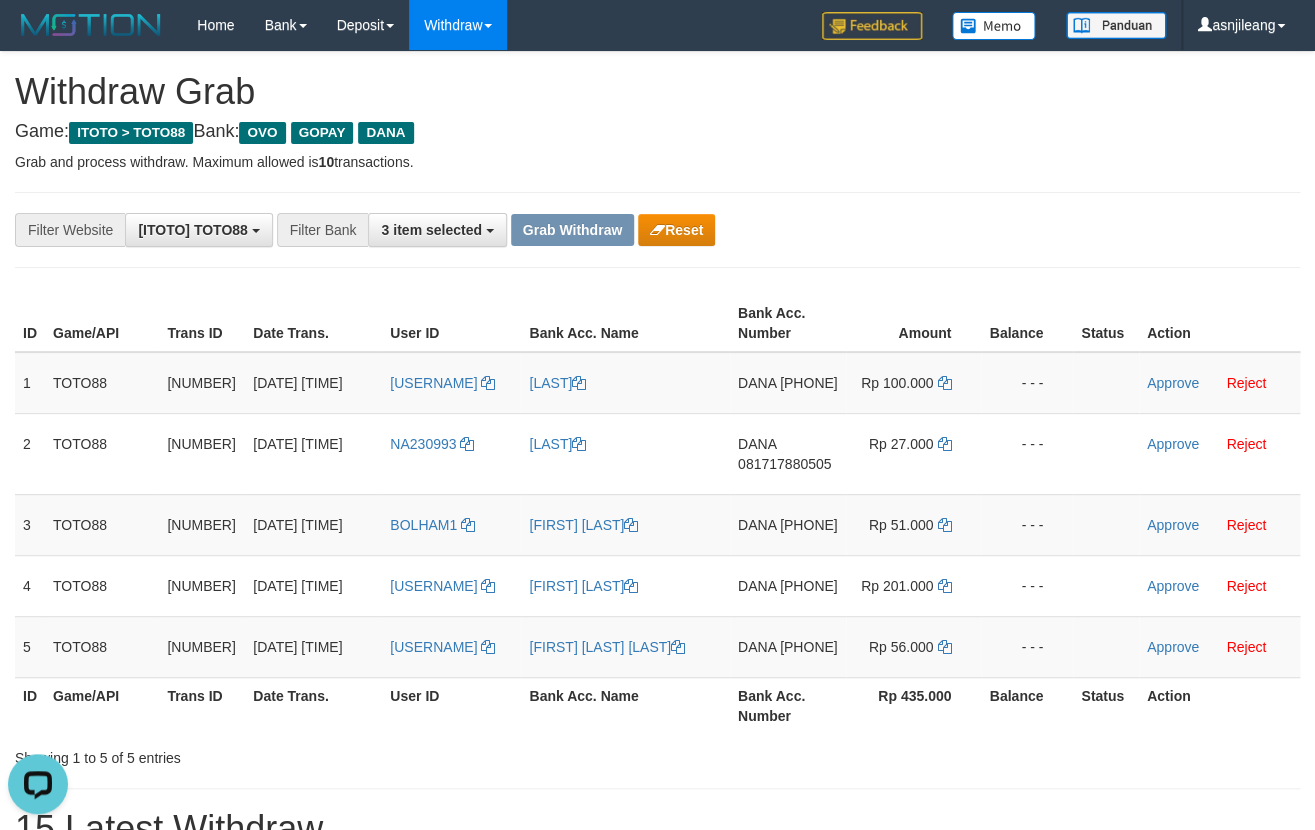 scroll, scrollTop: 0, scrollLeft: 0, axis: both 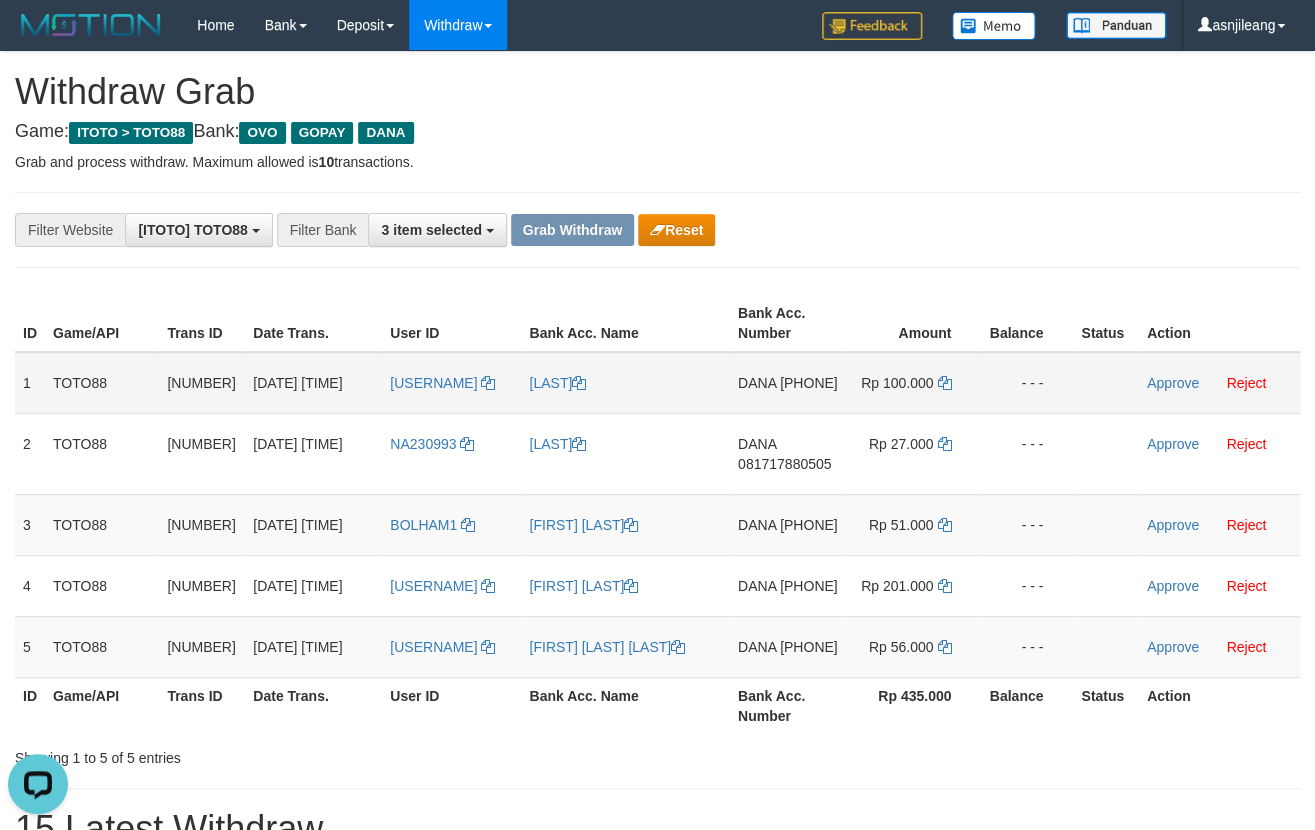 click on "DANA
081289058705" at bounding box center (788, 383) 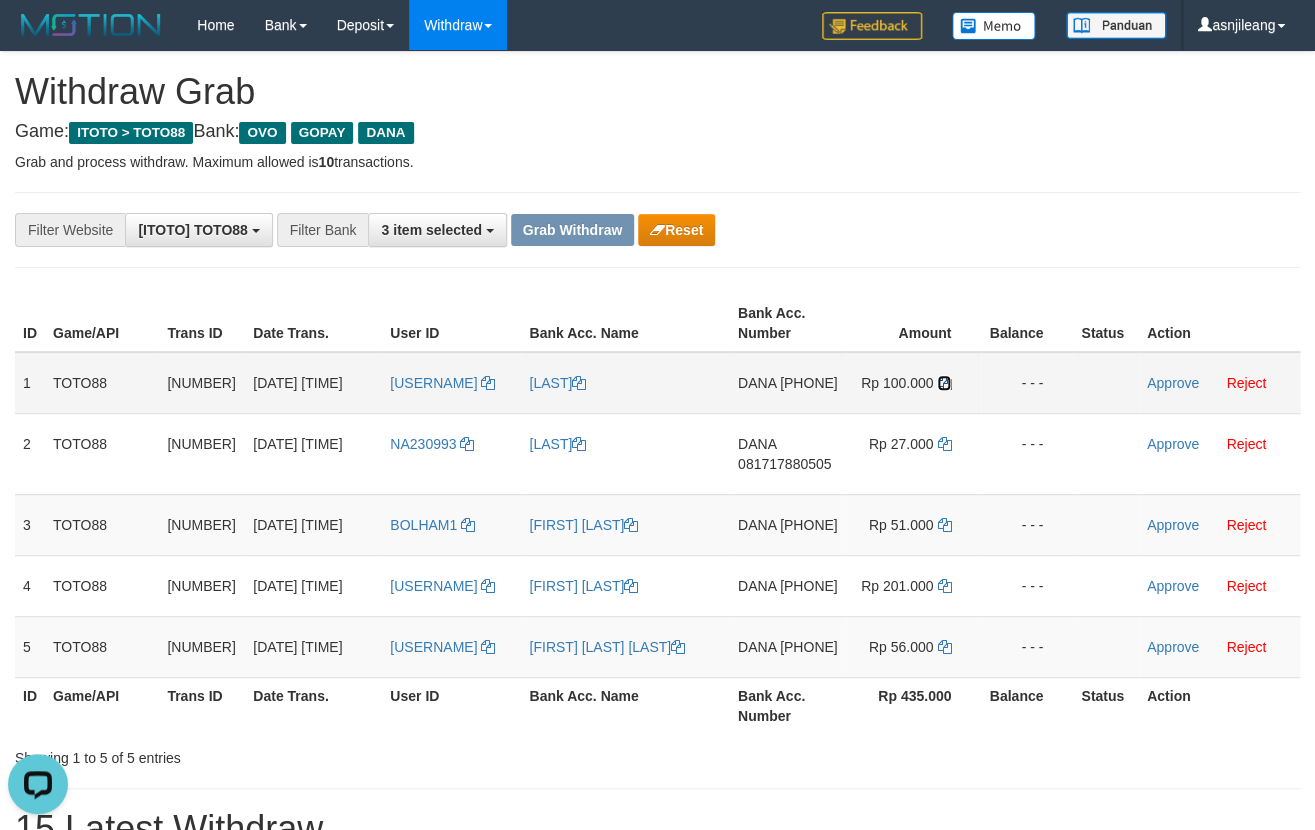 click at bounding box center (944, 383) 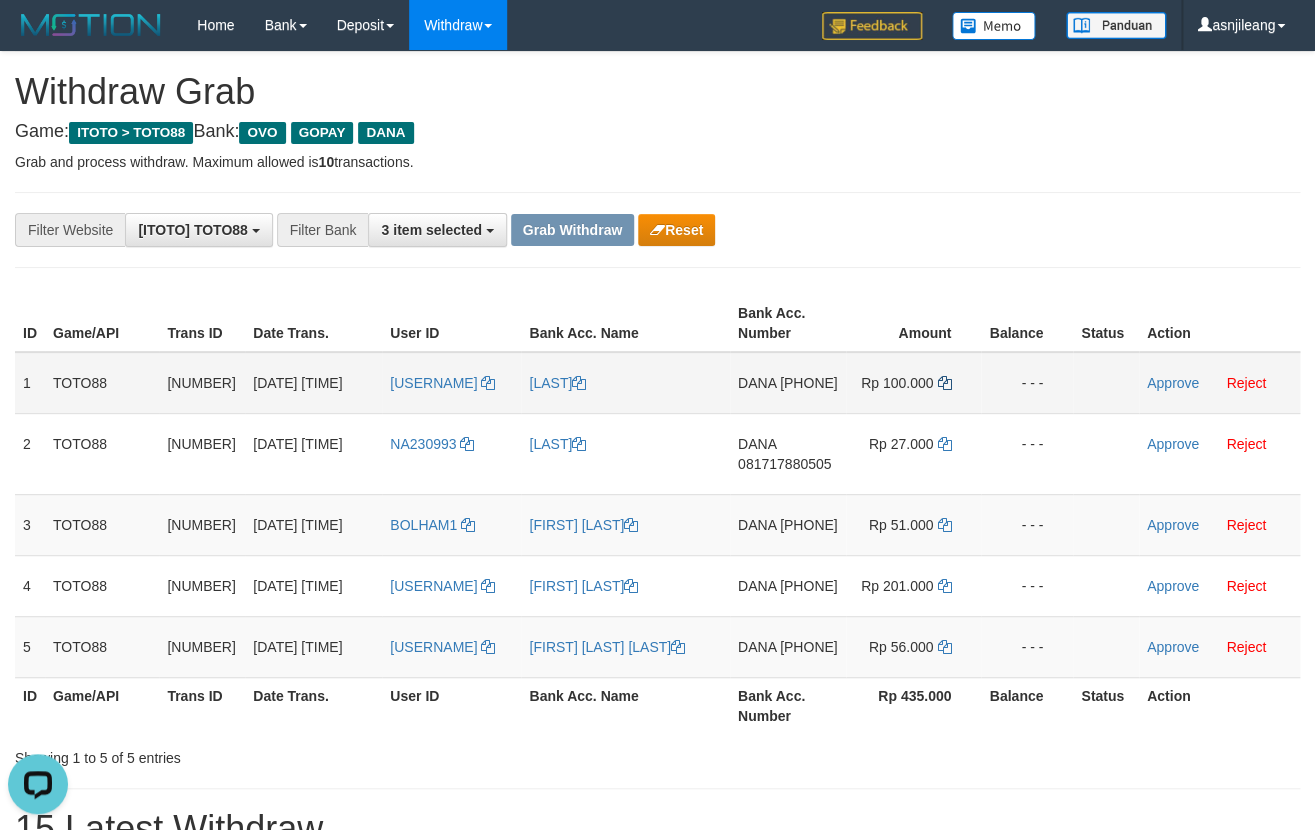 copy on "[PHONE]" 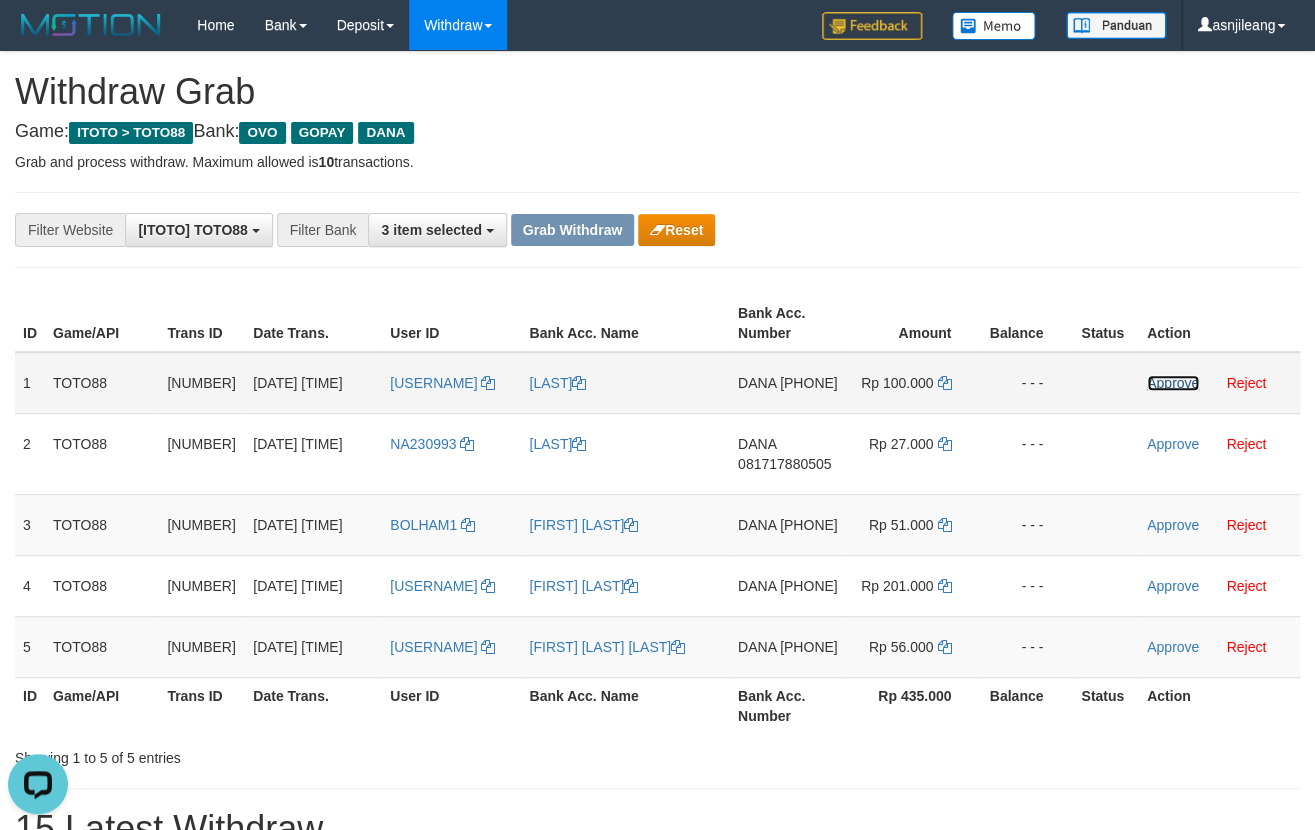 click on "Approve" at bounding box center (1173, 383) 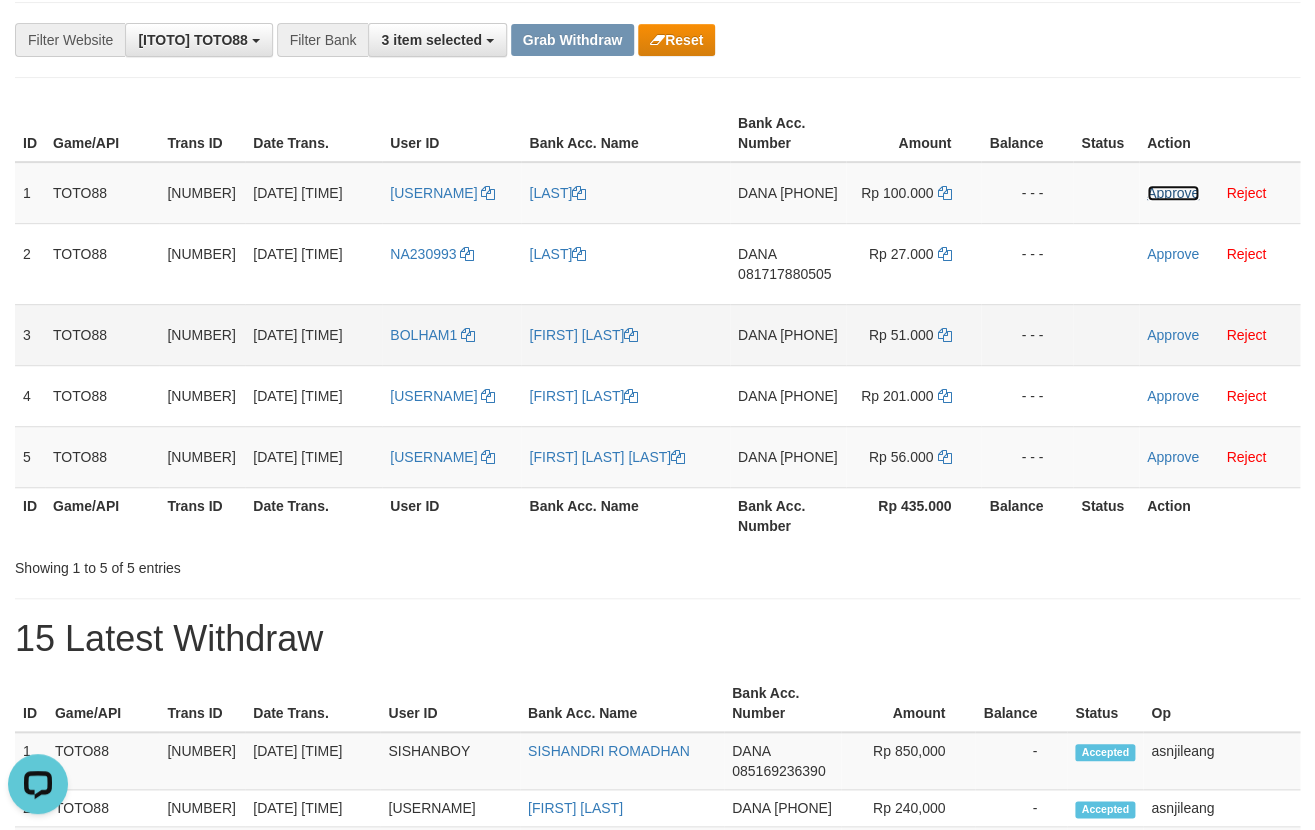 scroll, scrollTop: 220, scrollLeft: 0, axis: vertical 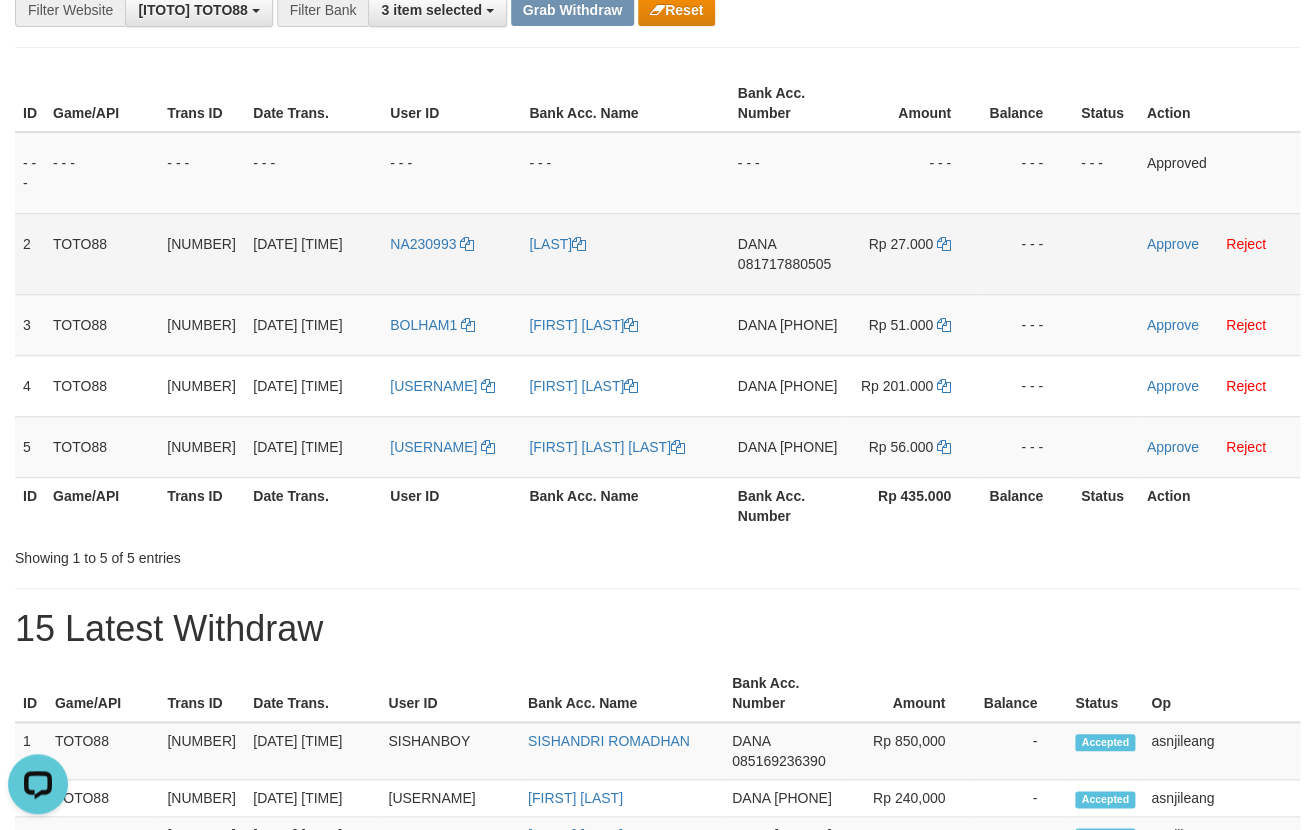 click on "DANA
081717880505" at bounding box center (788, 253) 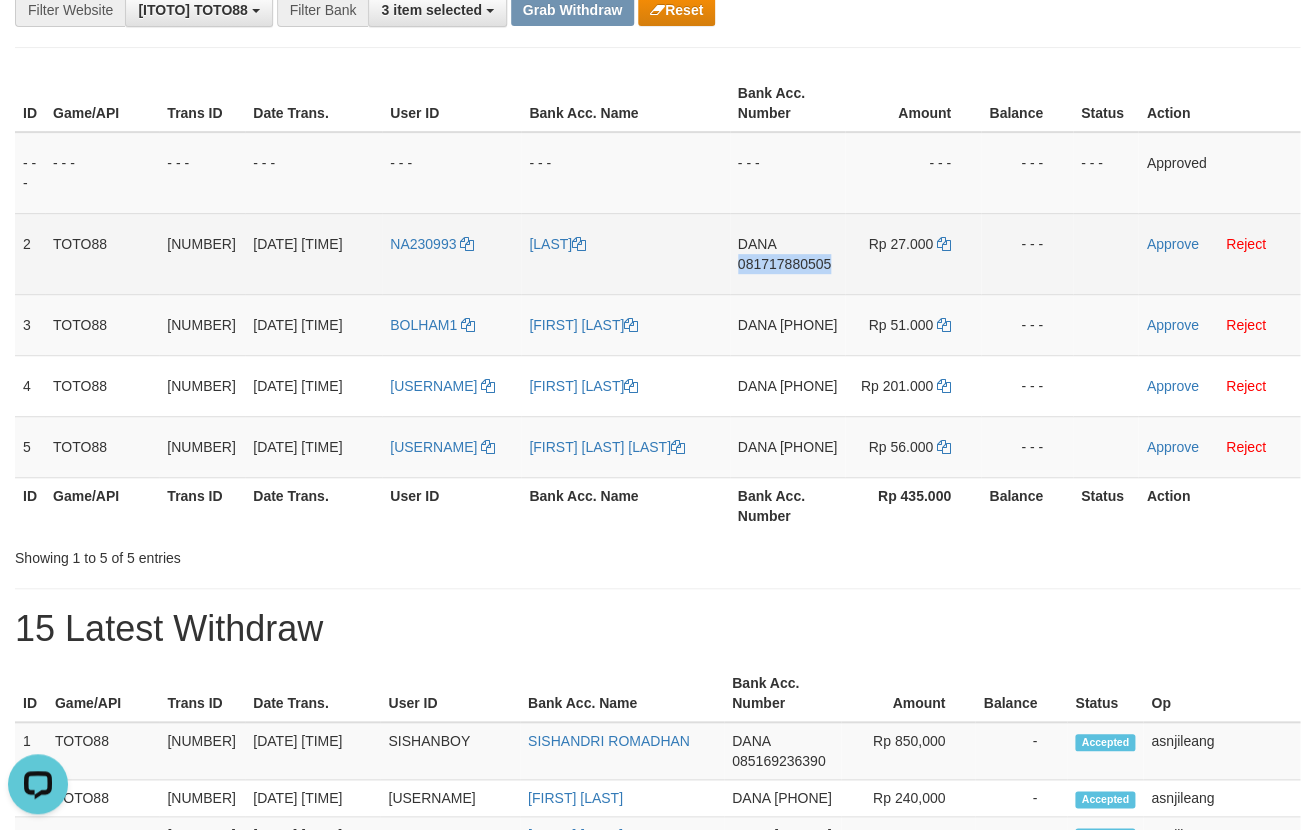 click on "DANA
081717880505" at bounding box center [788, 253] 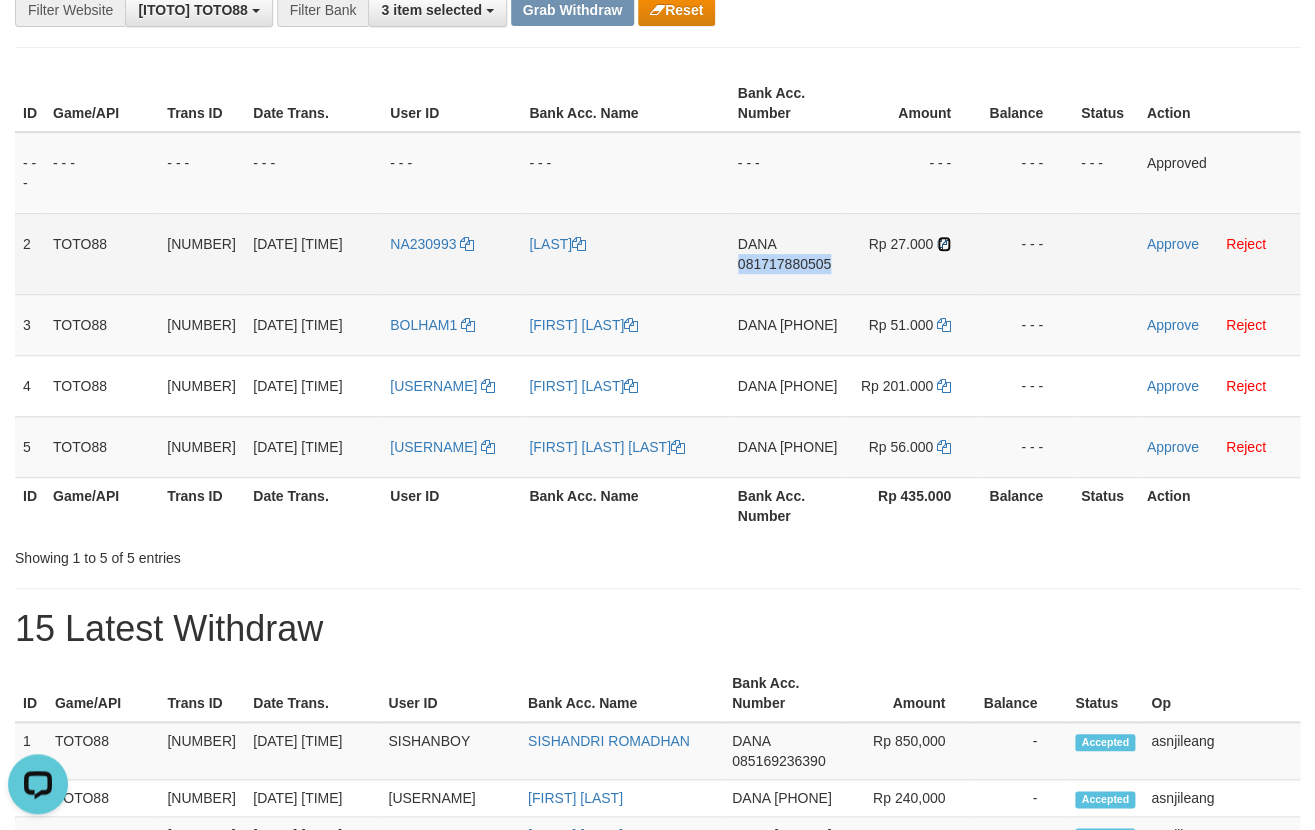 click at bounding box center [944, 244] 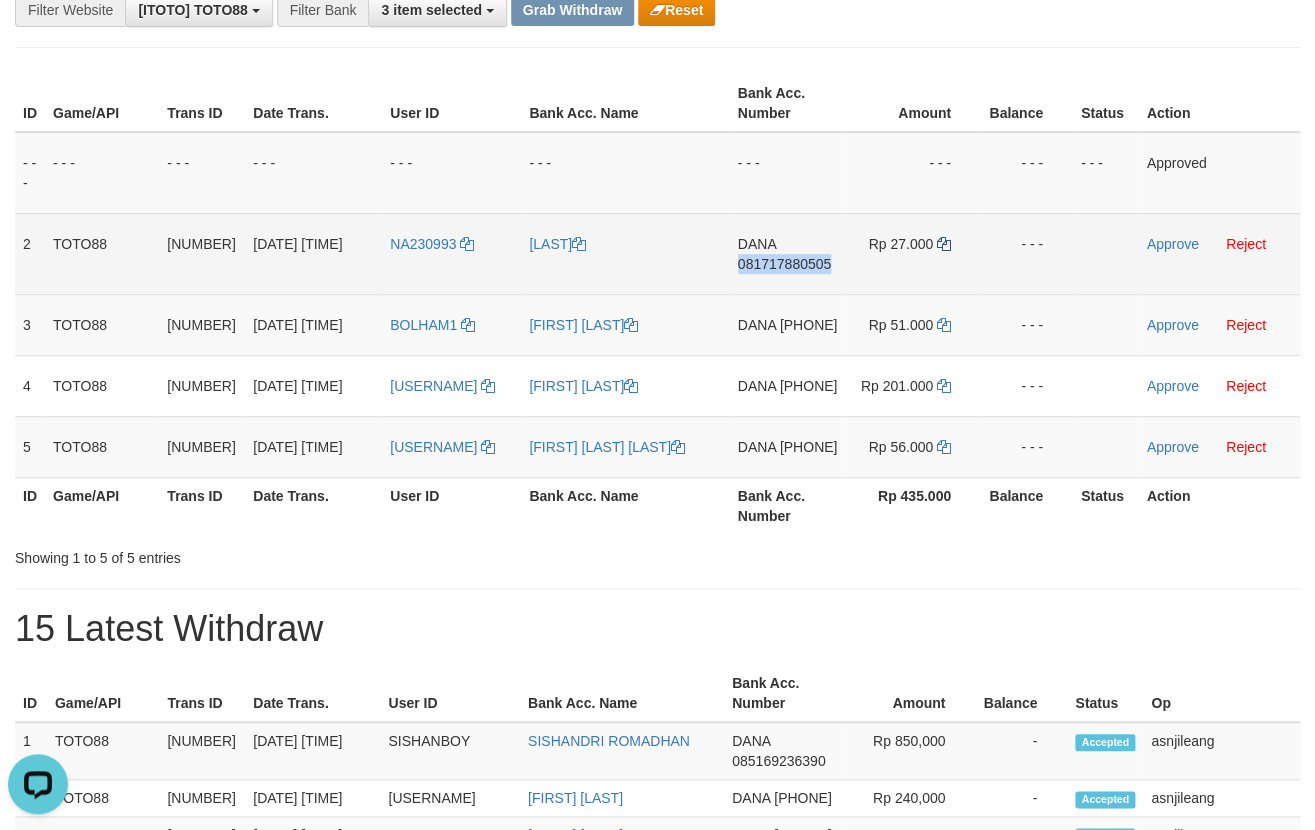copy on "081717880505" 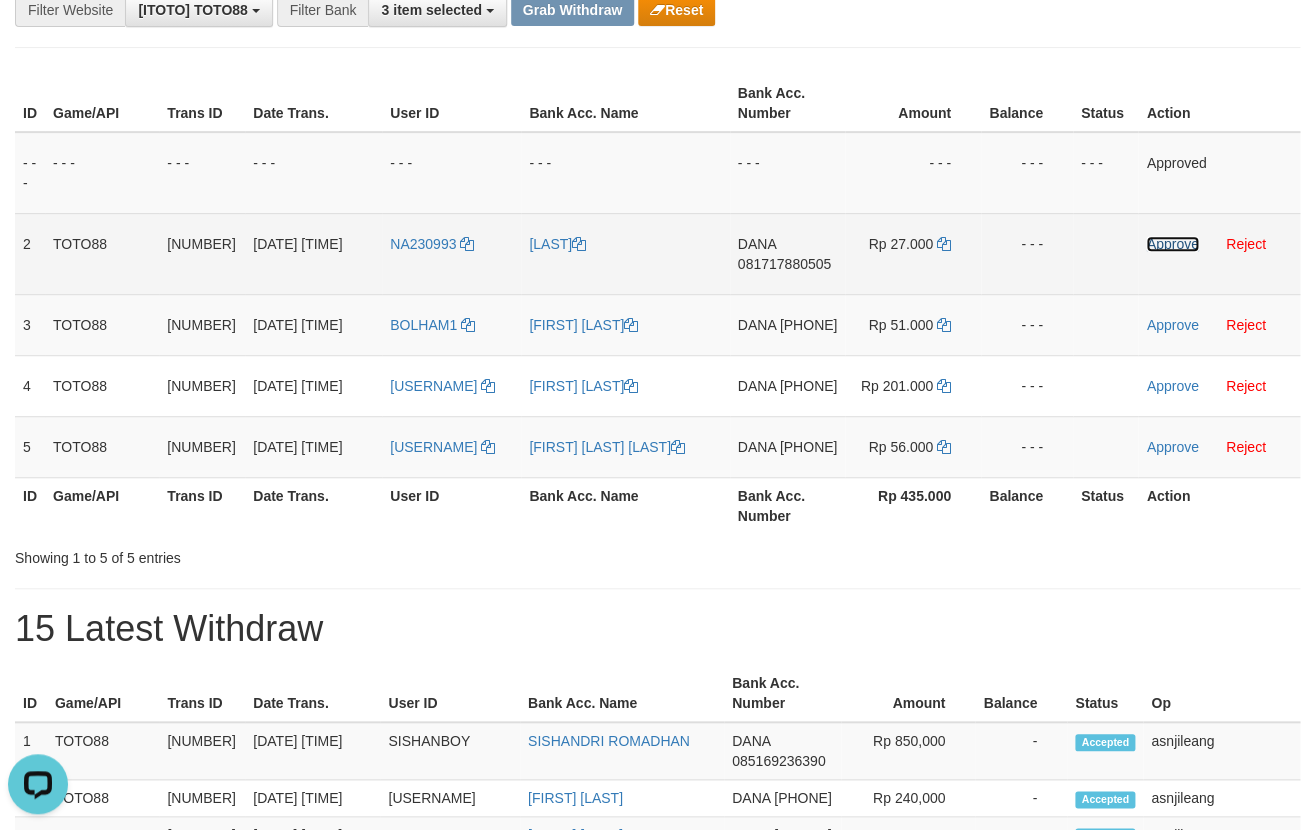 click on "Approve" at bounding box center [1172, 244] 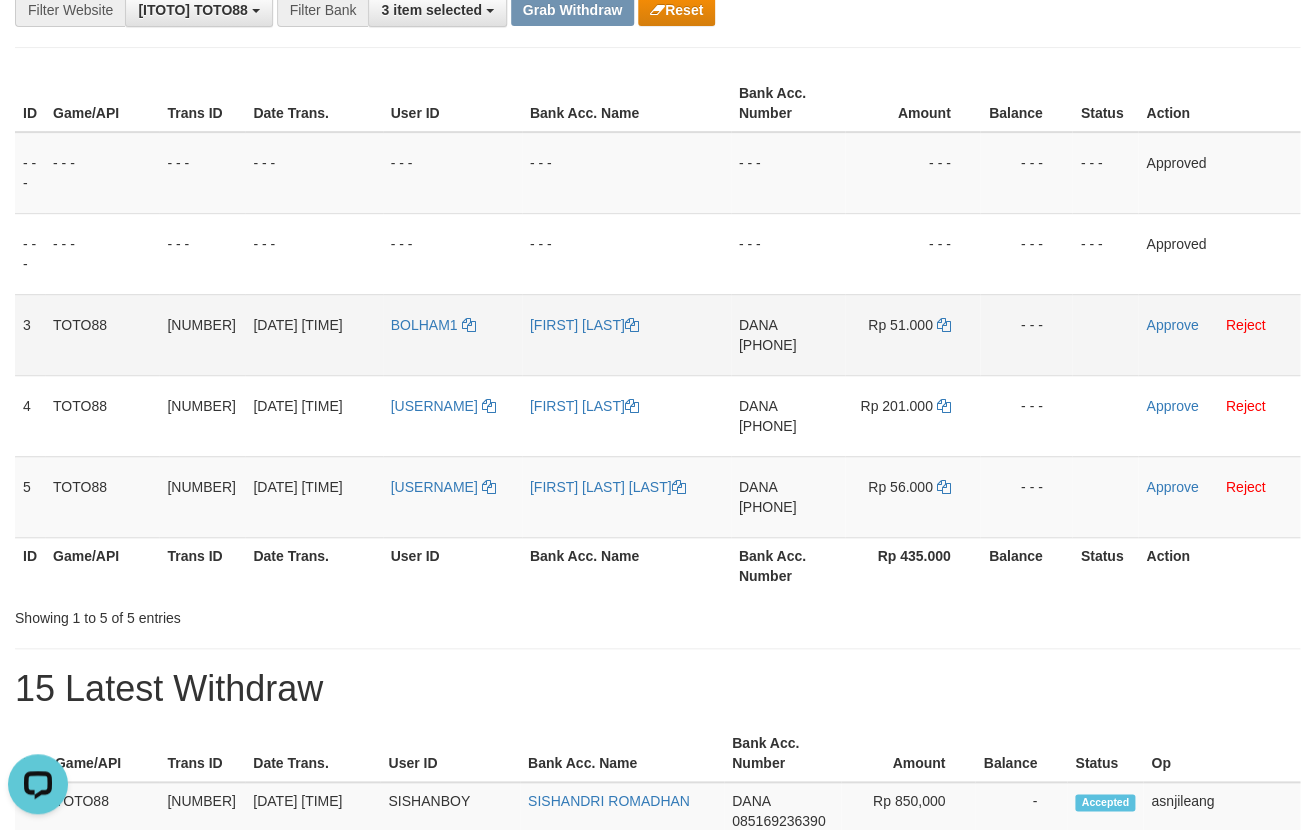 click on "[PHONE]" at bounding box center [768, 345] 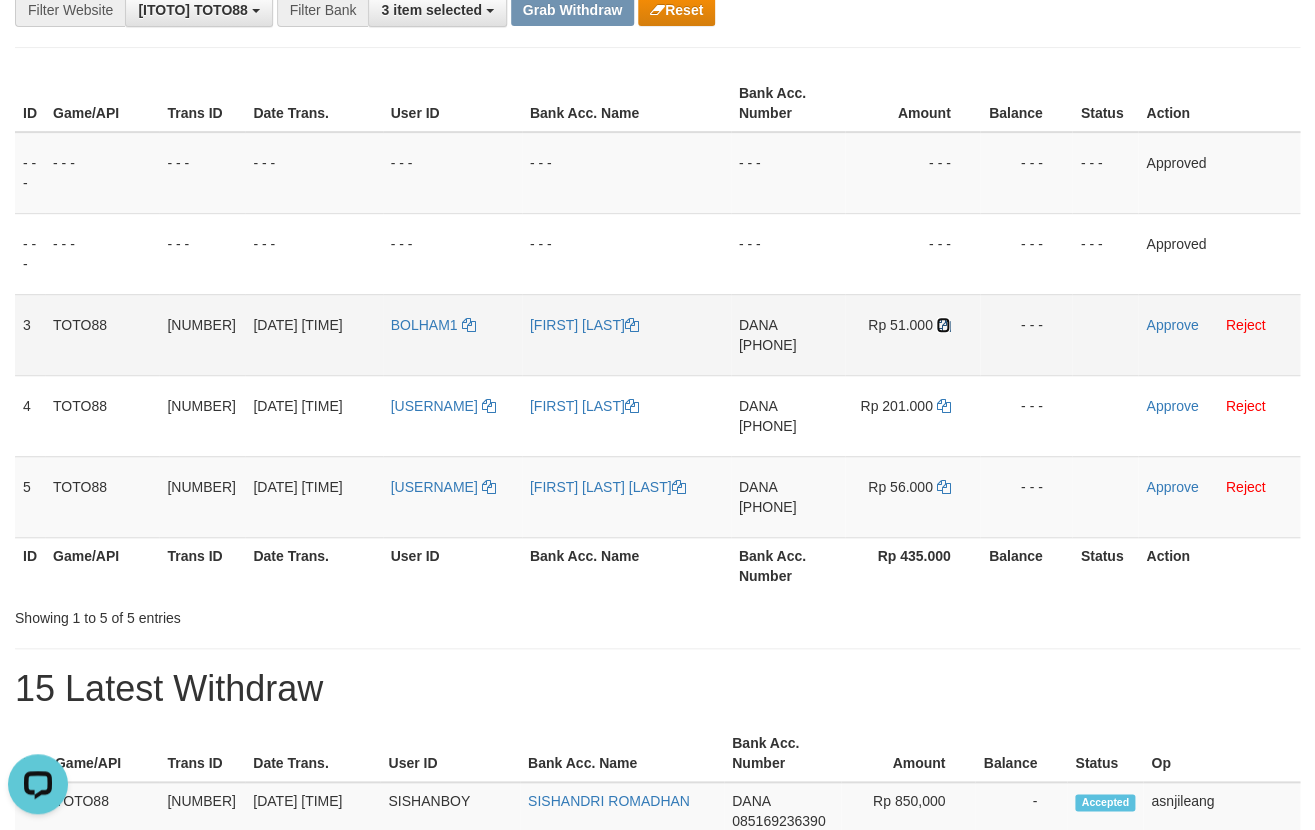 click at bounding box center (943, 325) 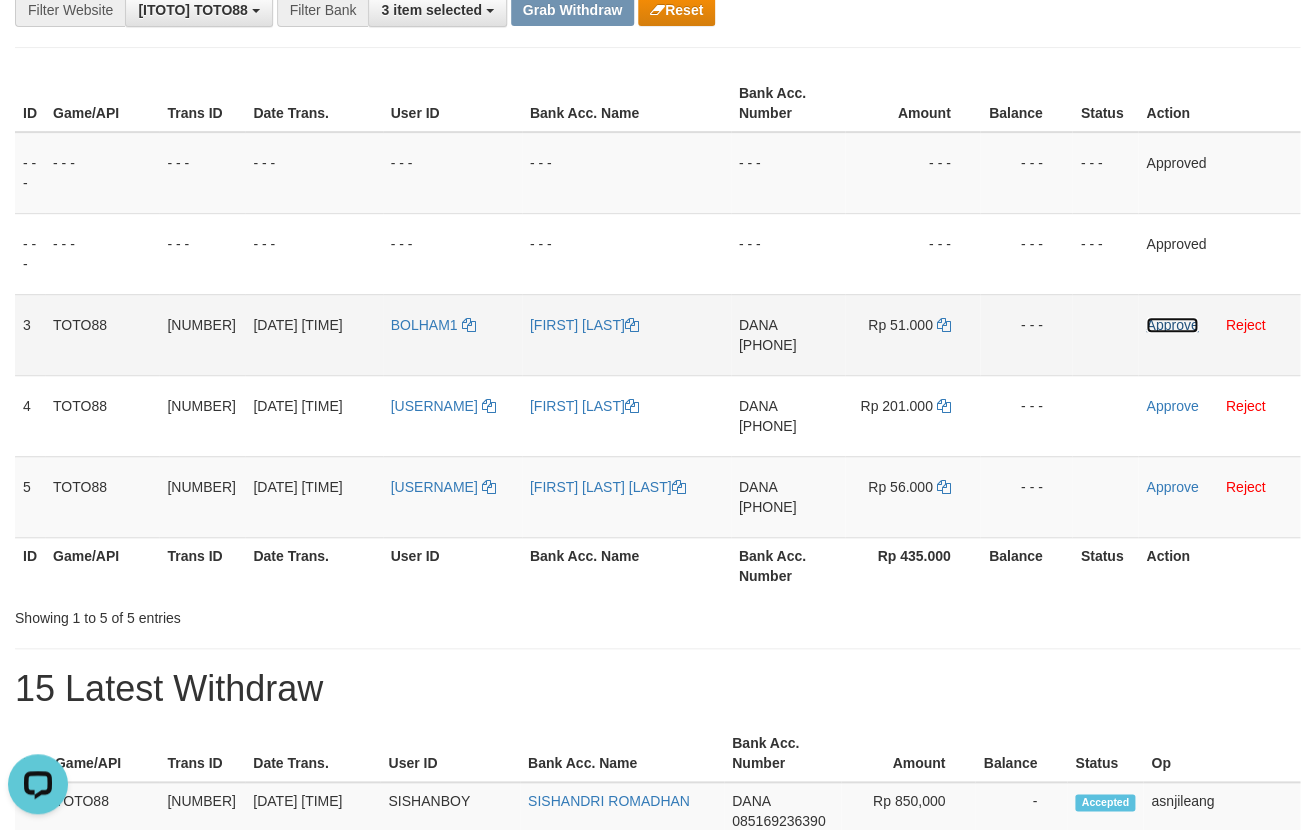 click on "Approve" at bounding box center [1172, 325] 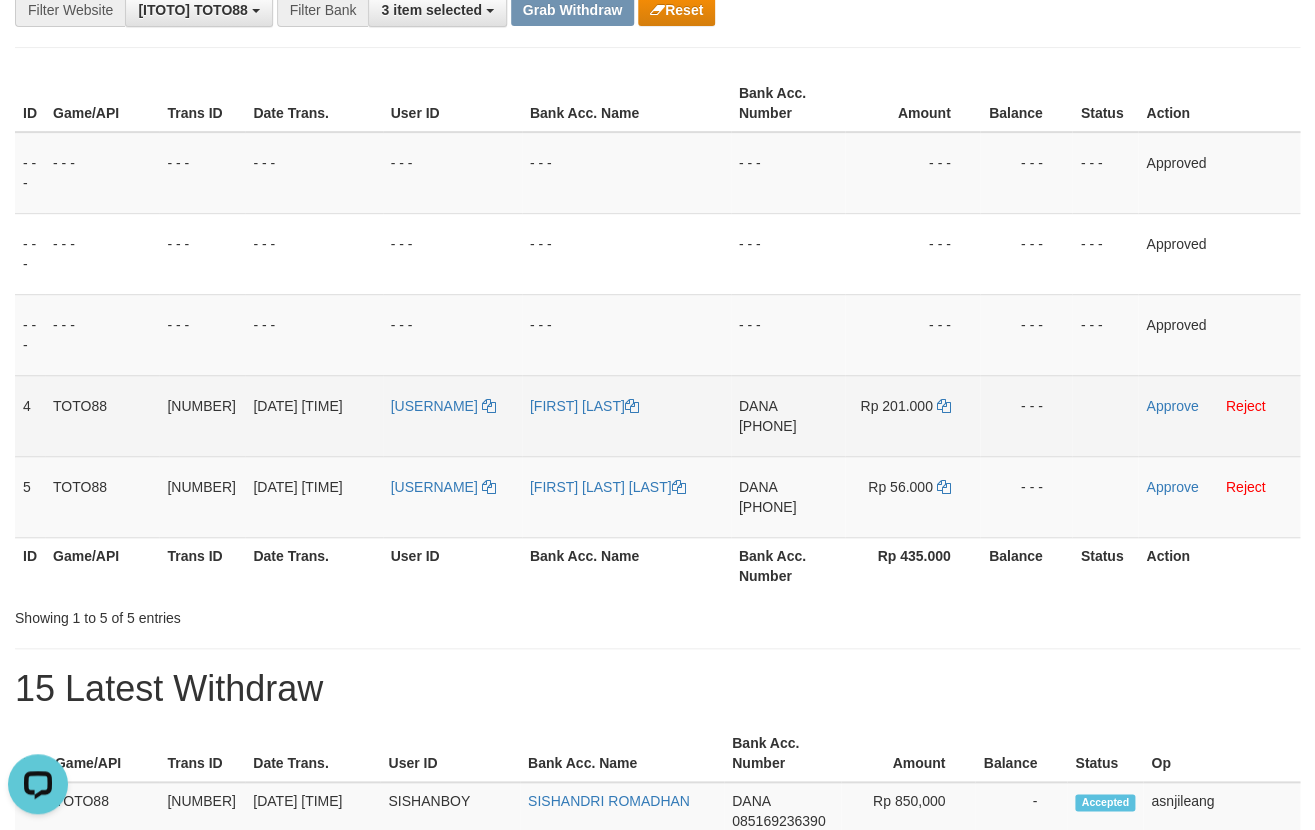 click on "DANA
085751564730" at bounding box center (788, 415) 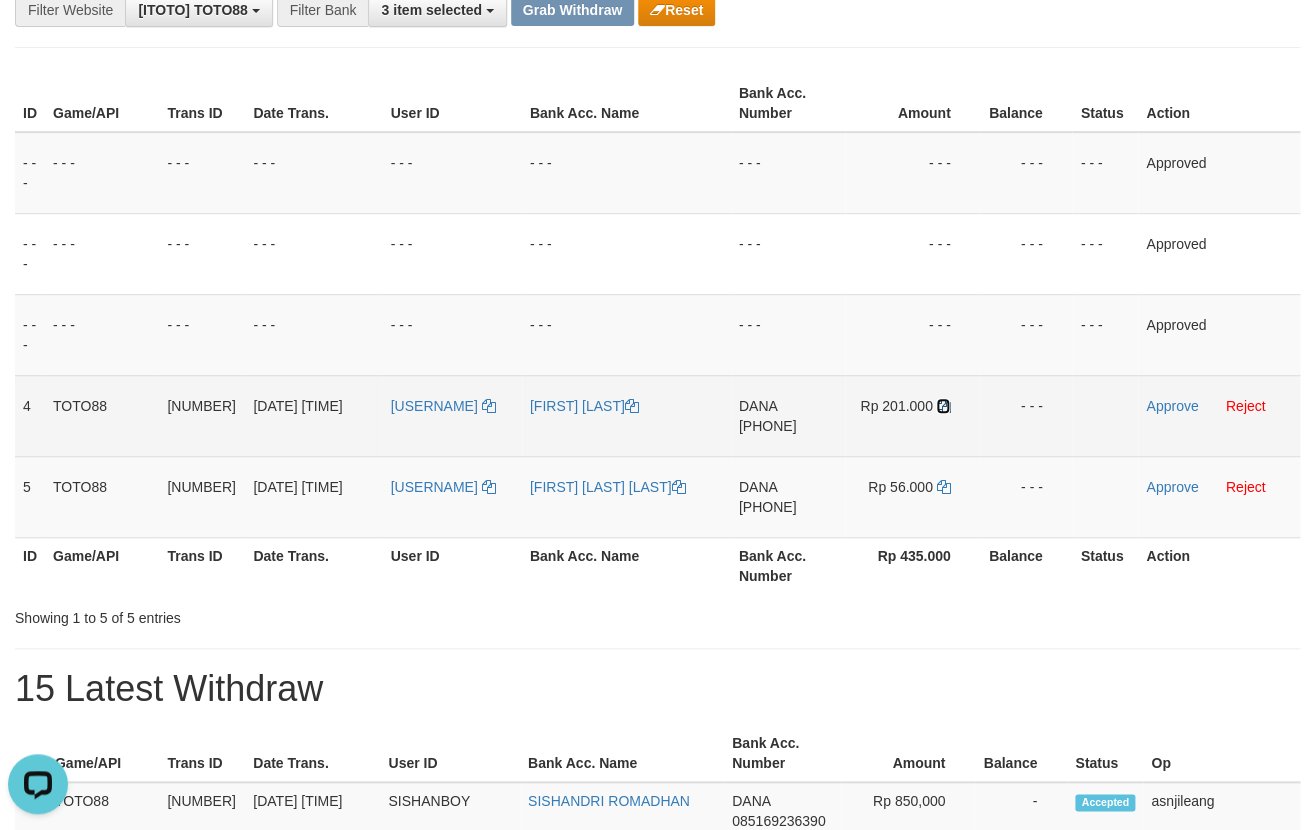 click at bounding box center [943, 406] 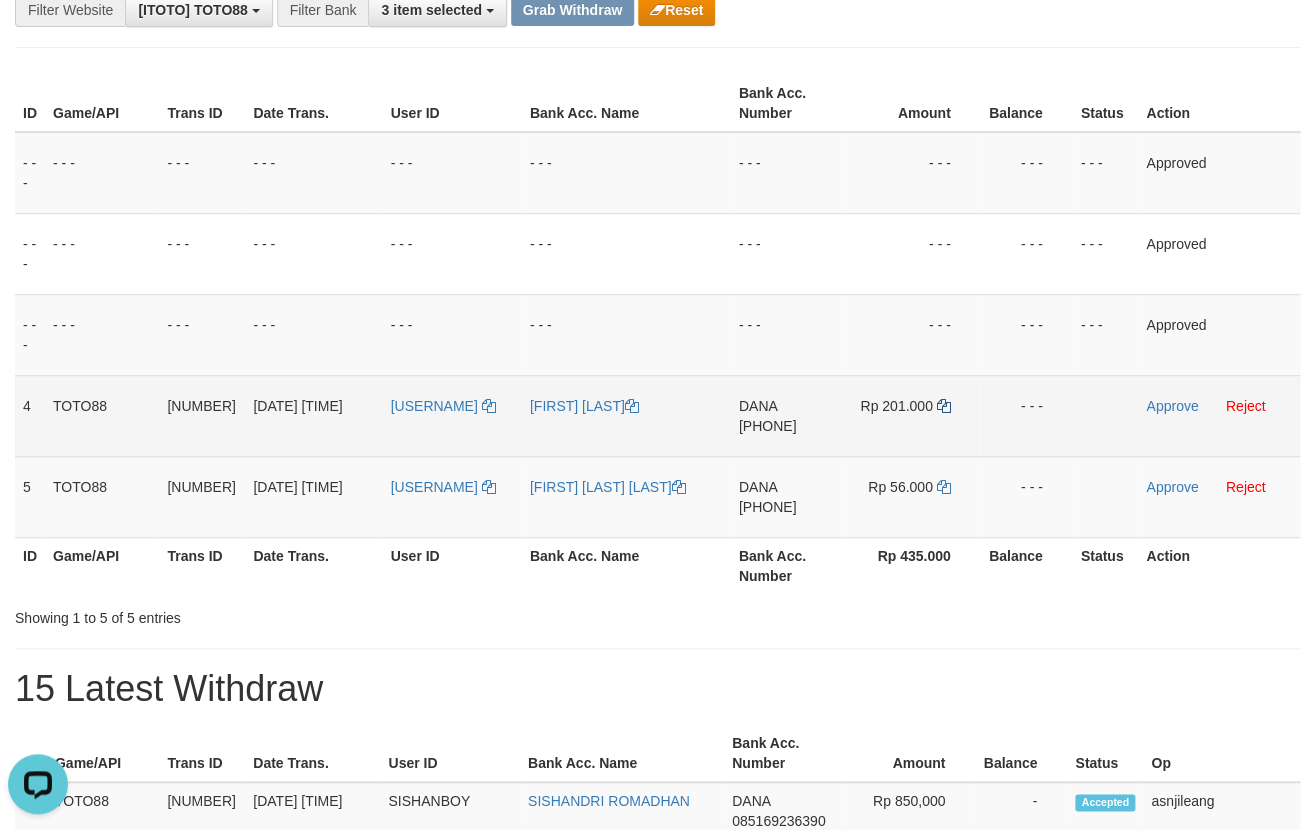 copy on "[PHONE]" 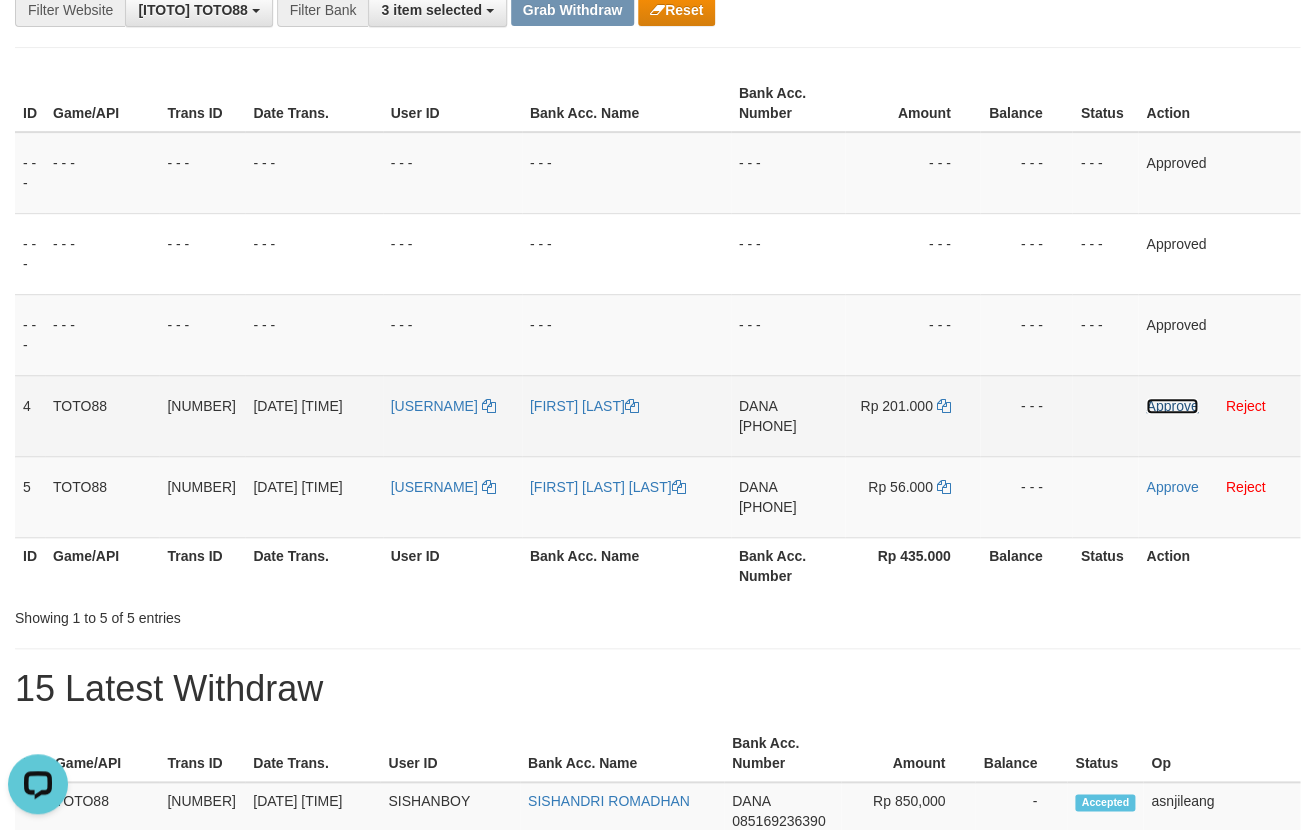 click on "Approve" at bounding box center (1172, 406) 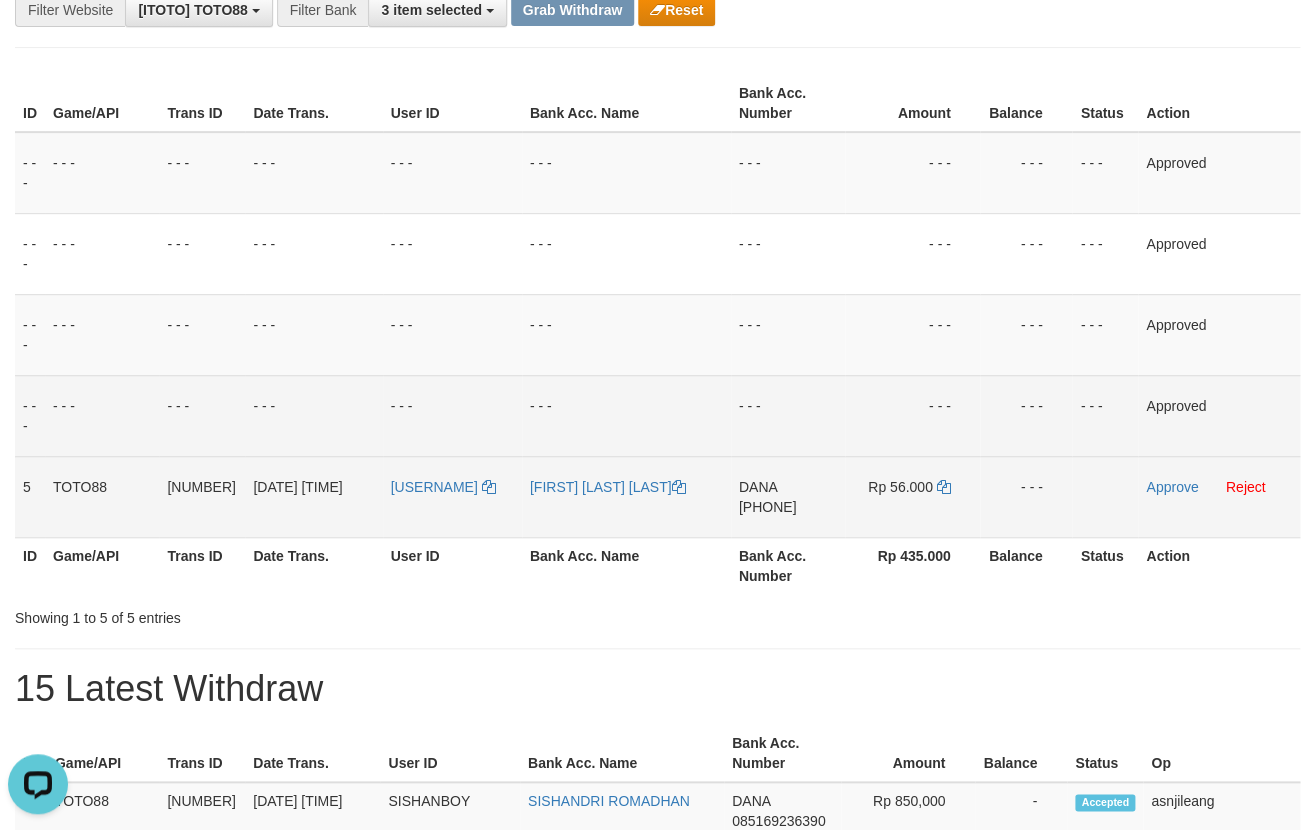 click on "DANA
085282637411" at bounding box center [788, 496] 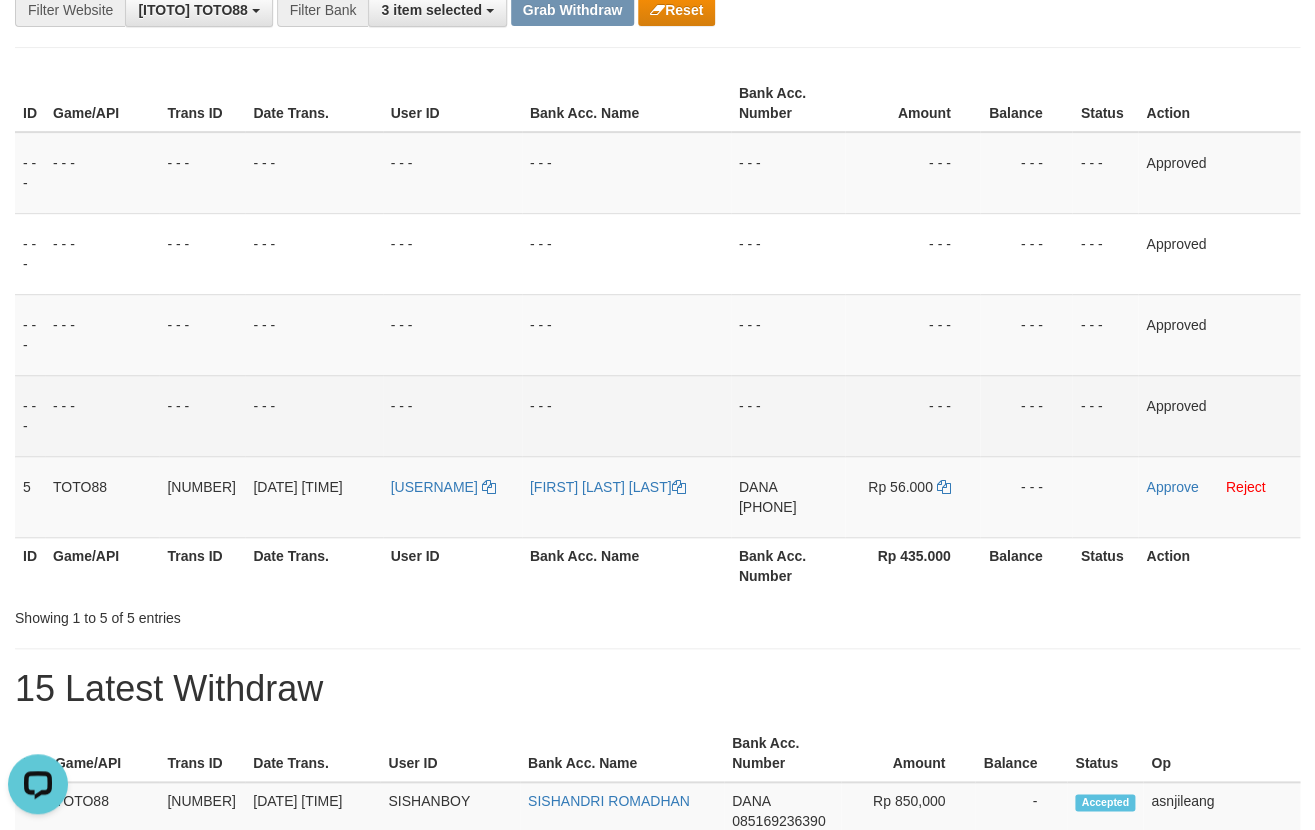 drag, startPoint x: 798, startPoint y: 529, endPoint x: 818, endPoint y: 537, distance: 21.540659 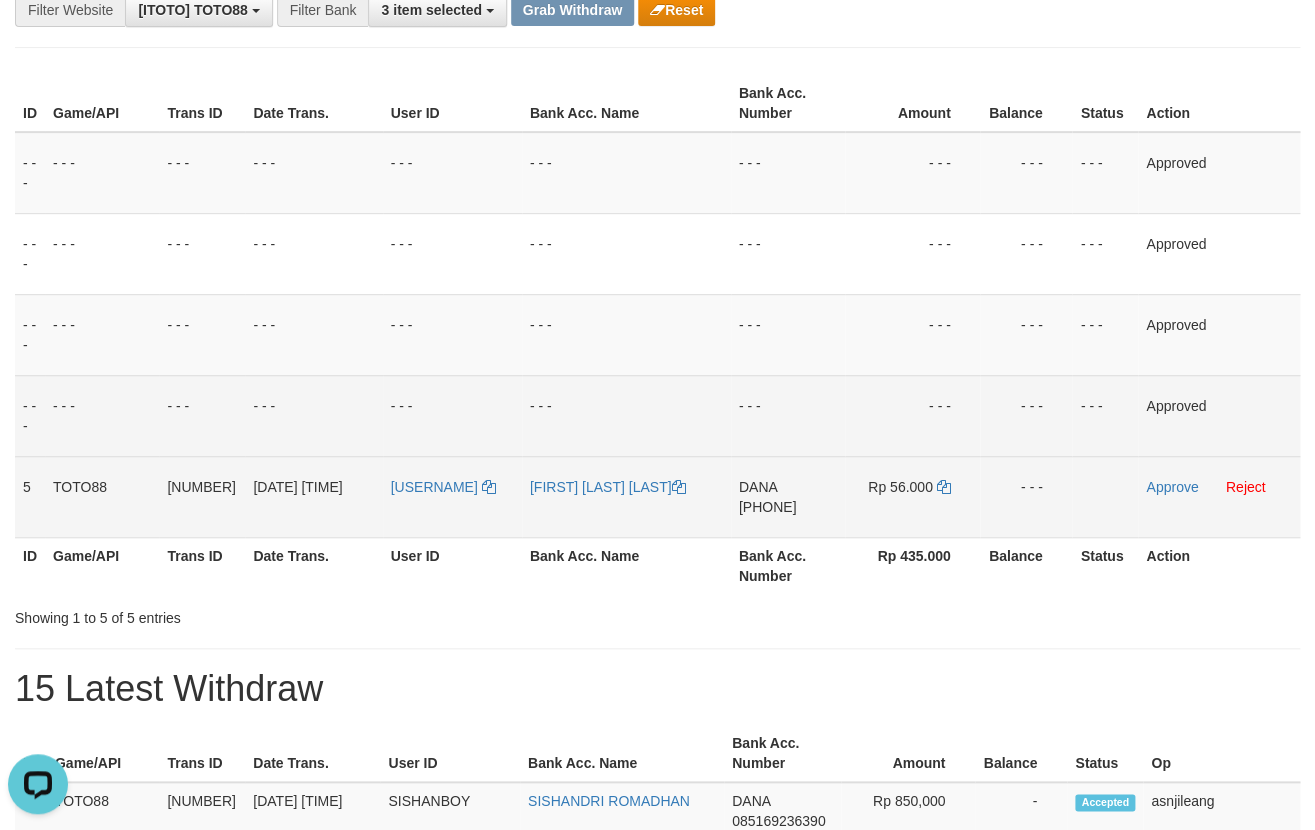 copy on "[PHONE]" 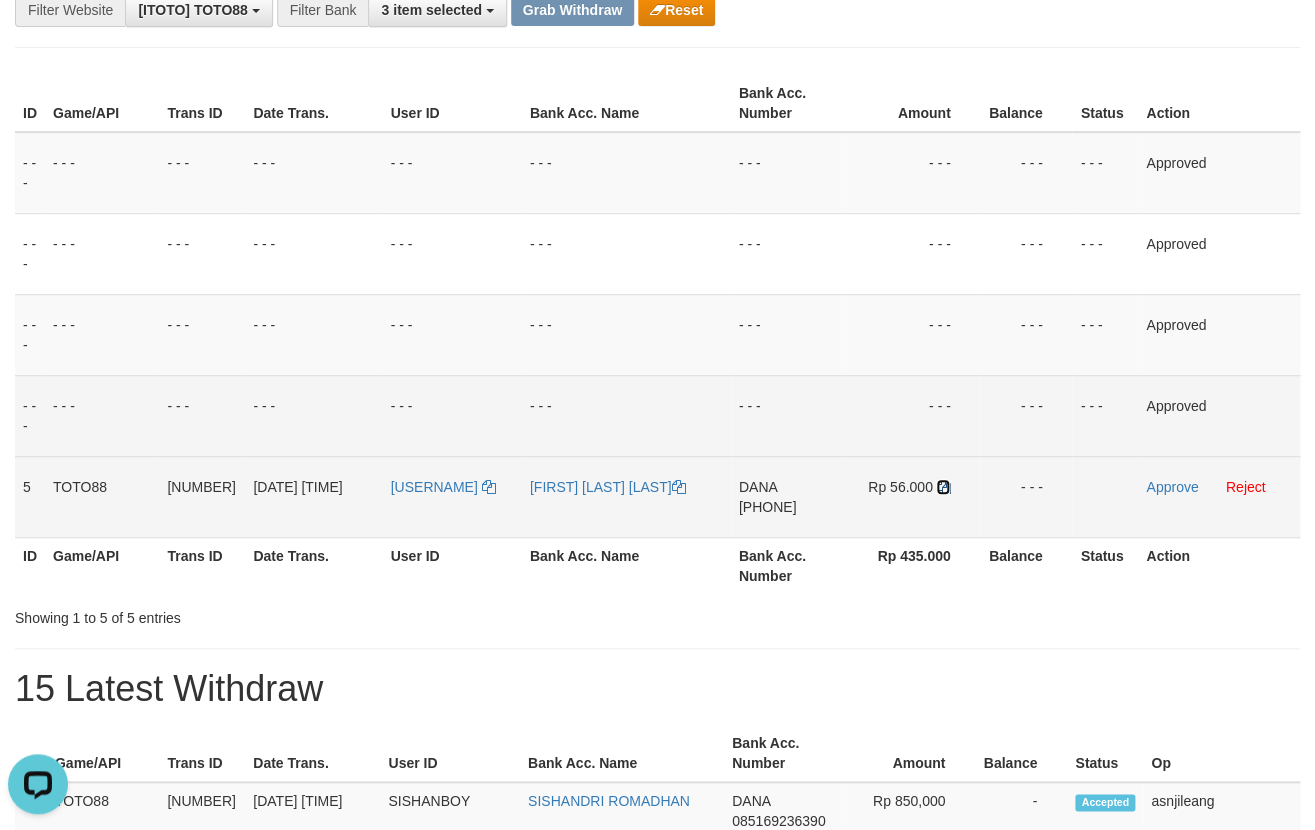 click at bounding box center (943, 487) 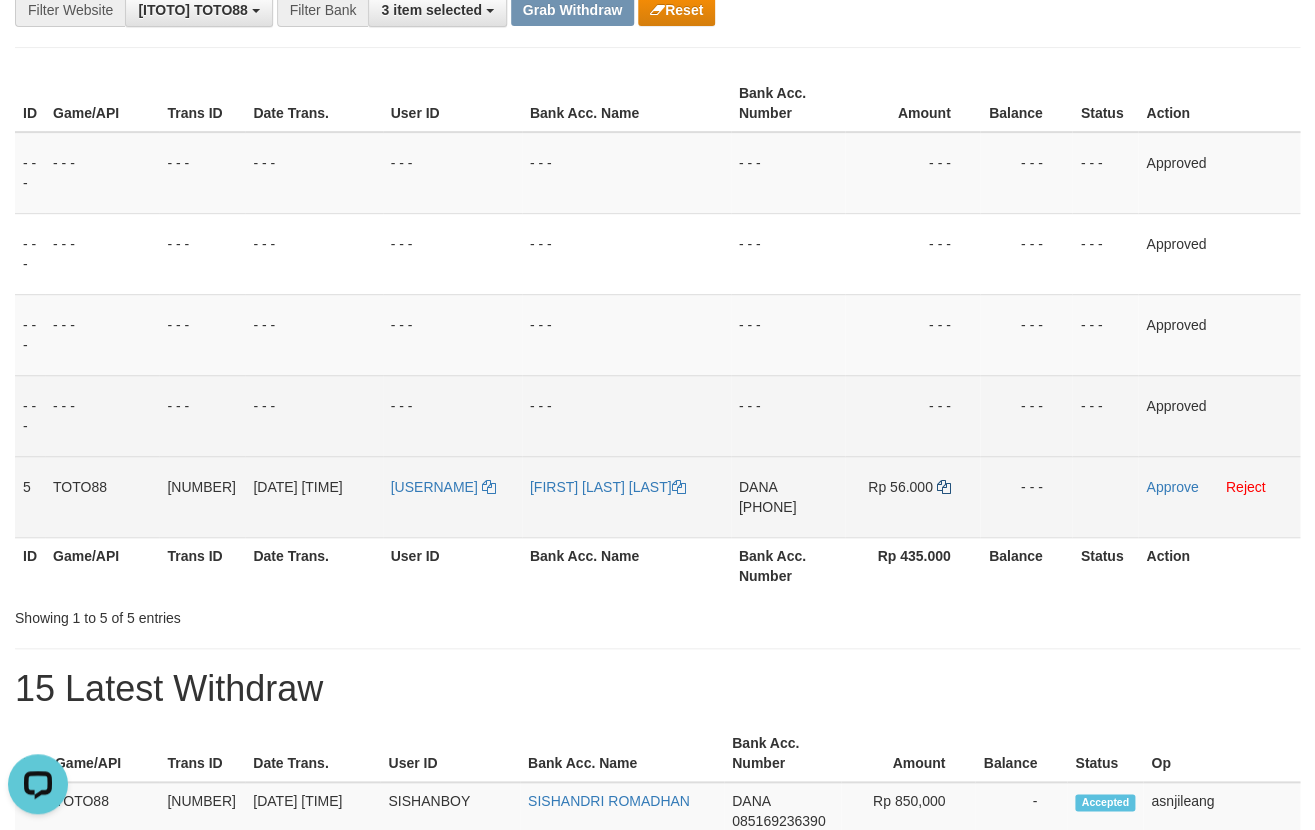 copy on "[PHONE]" 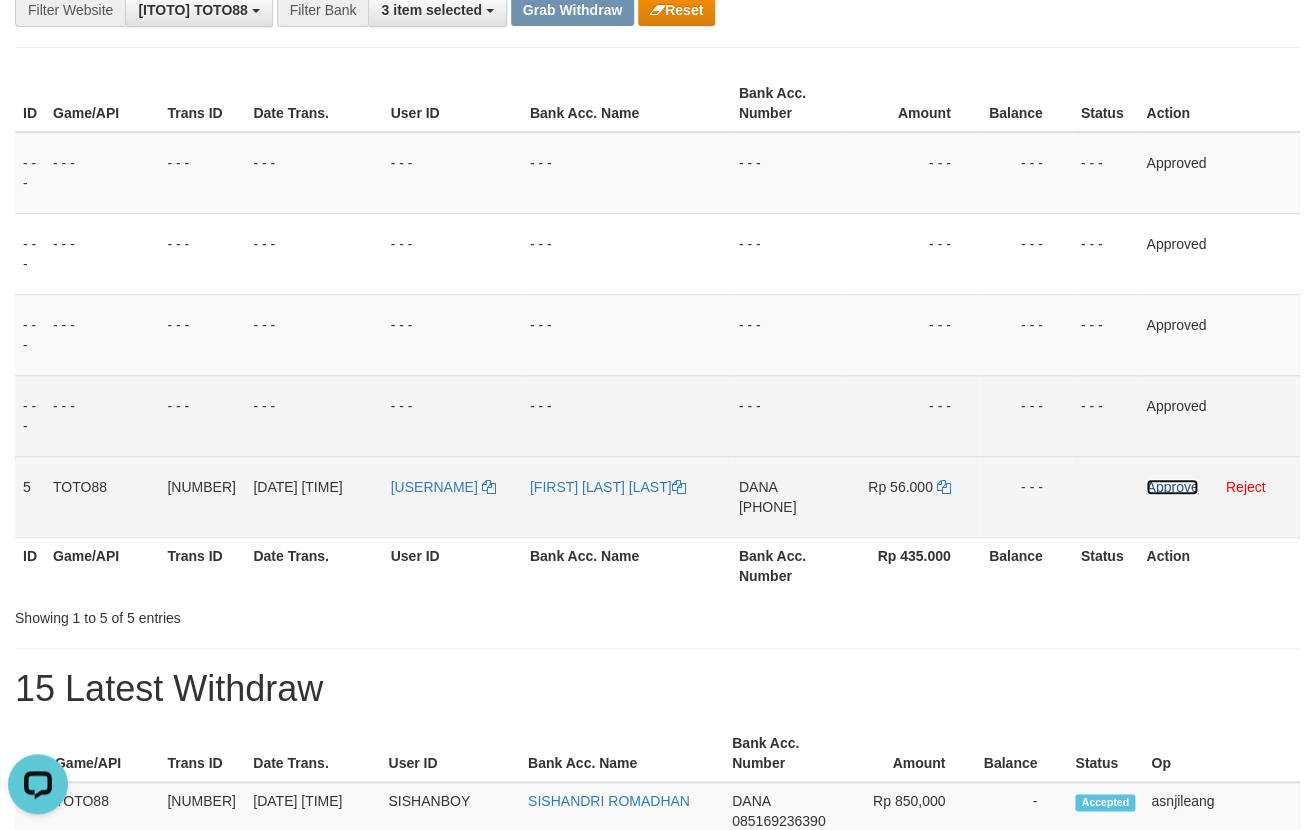 click on "Approve" at bounding box center (1172, 487) 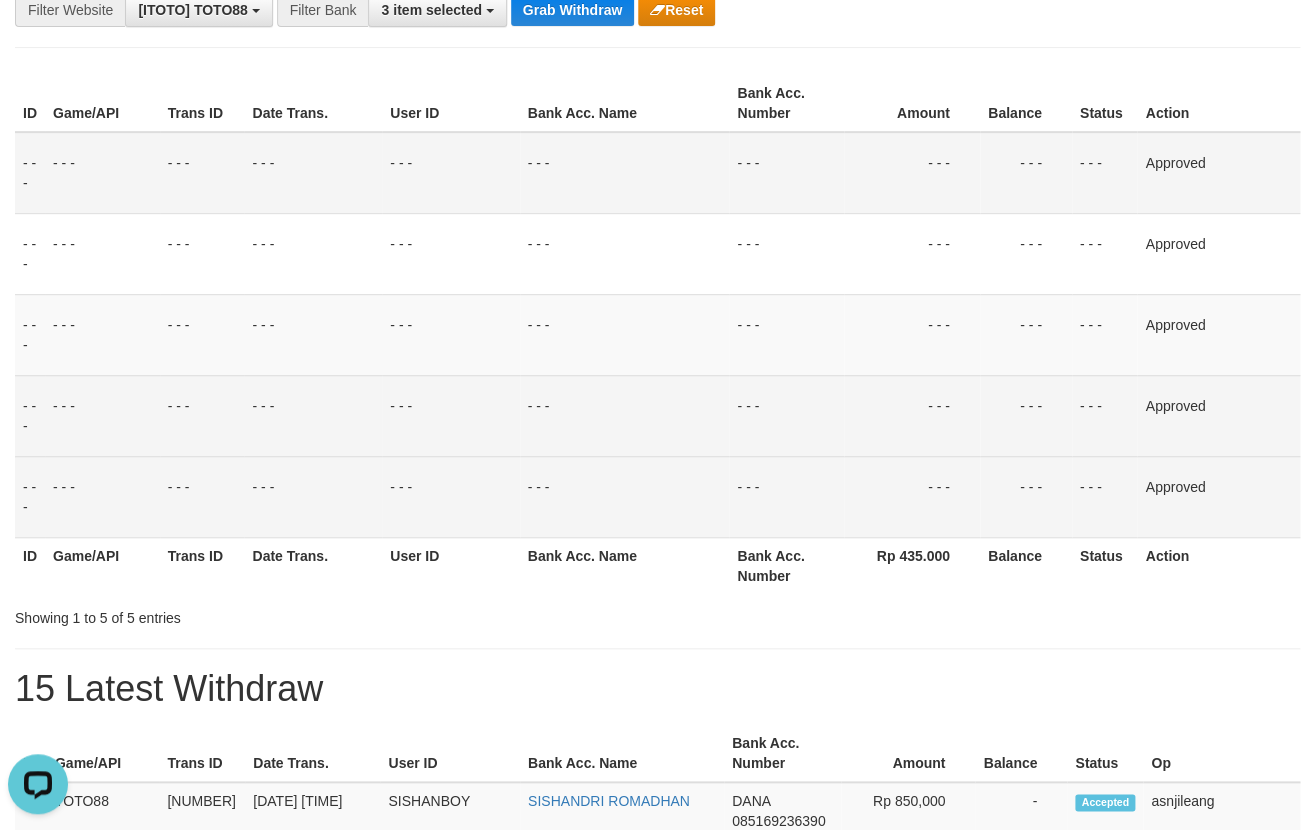 scroll, scrollTop: 0, scrollLeft: 0, axis: both 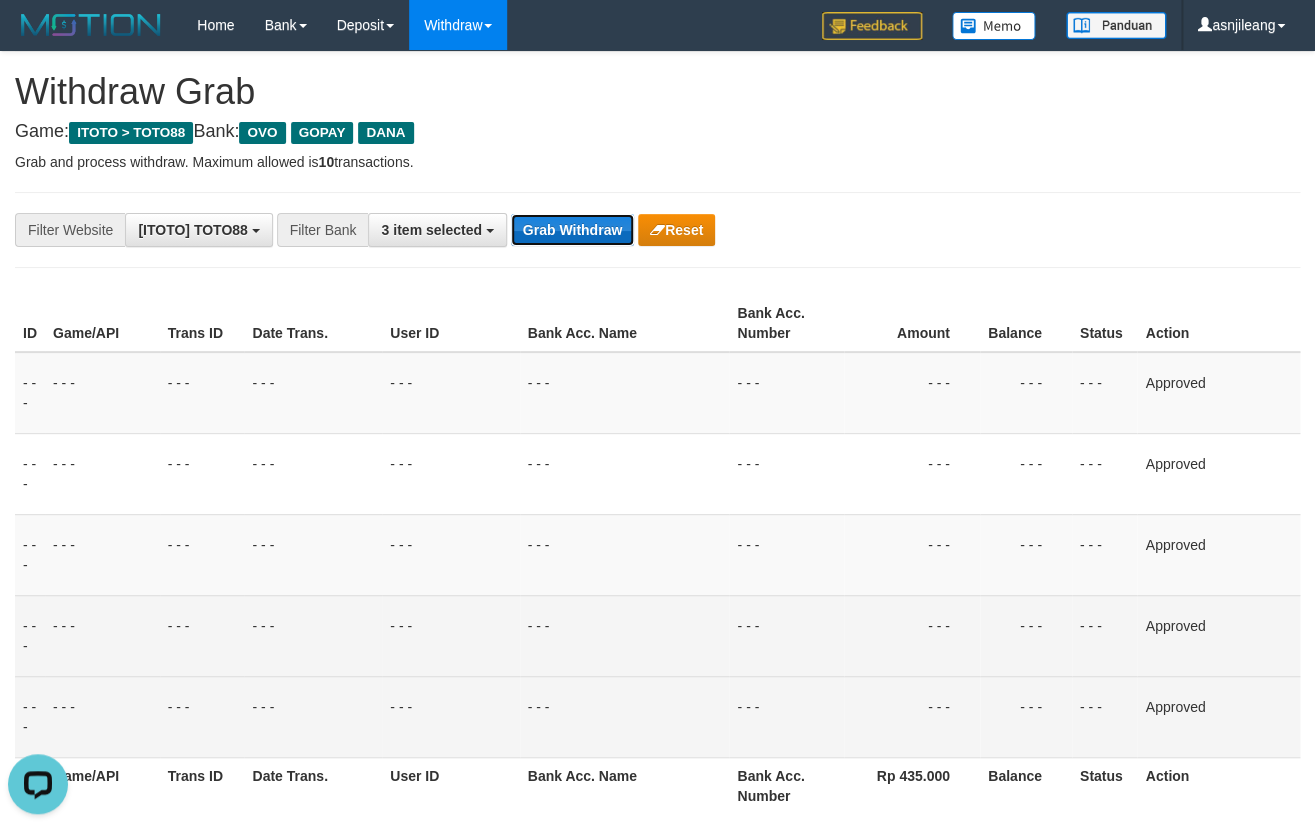 click on "Grab Withdraw" at bounding box center (572, 230) 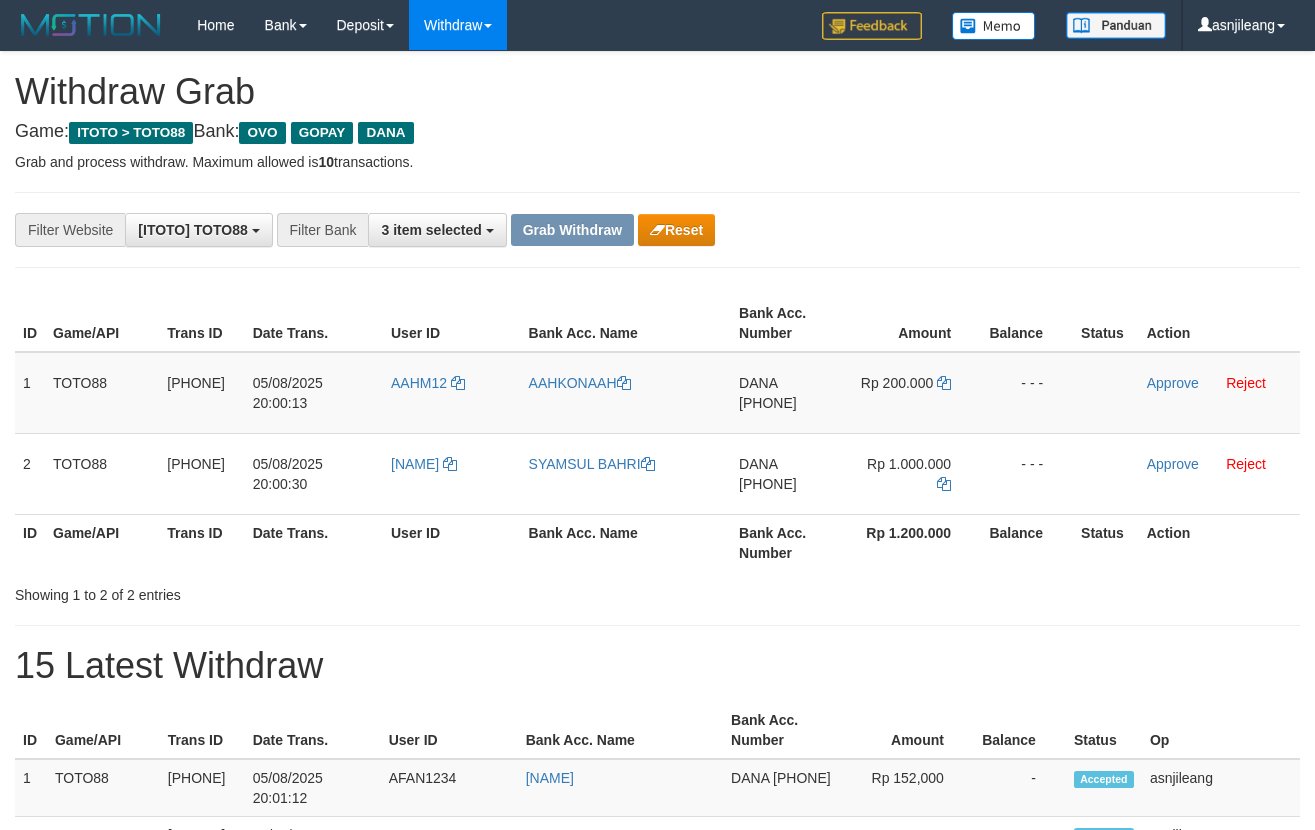 scroll, scrollTop: 0, scrollLeft: 0, axis: both 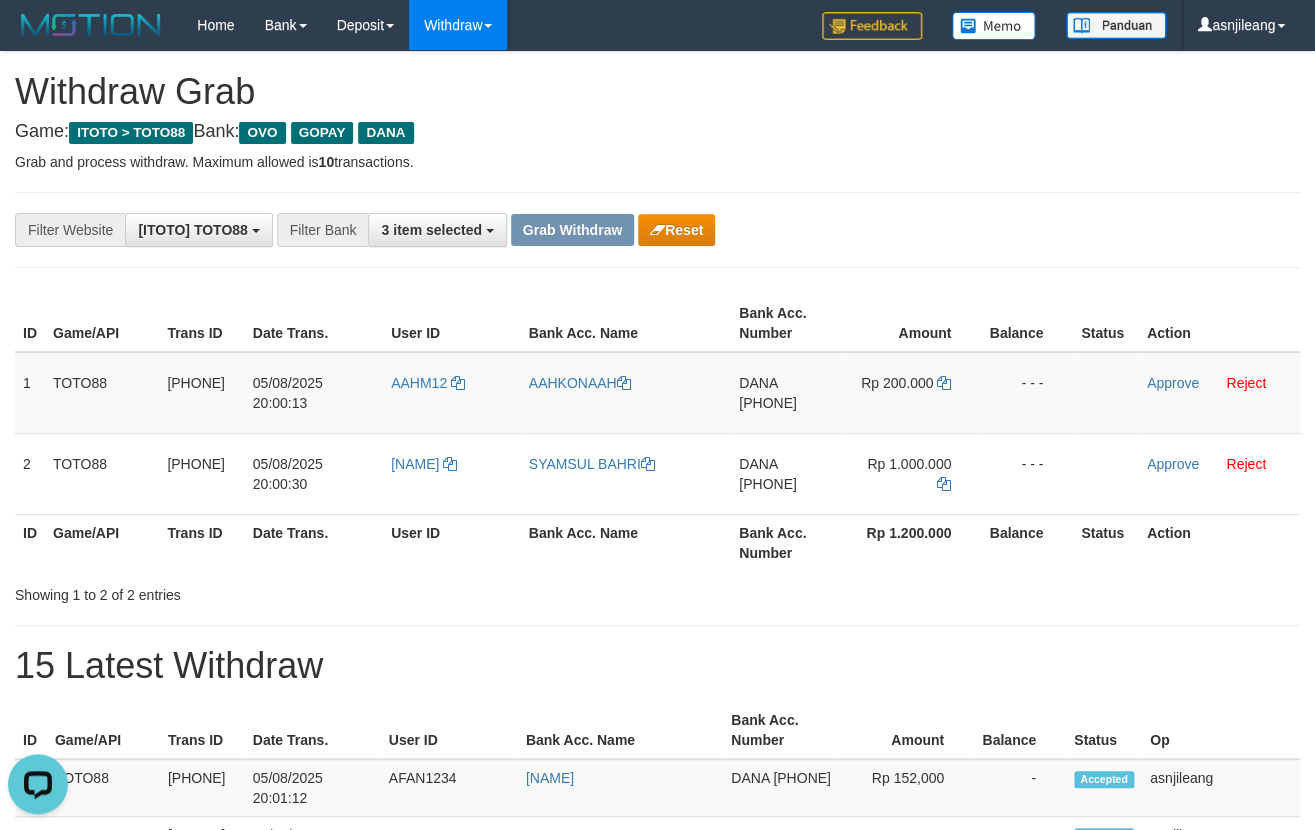 click on "DANA
[PHONE]" at bounding box center [788, 393] 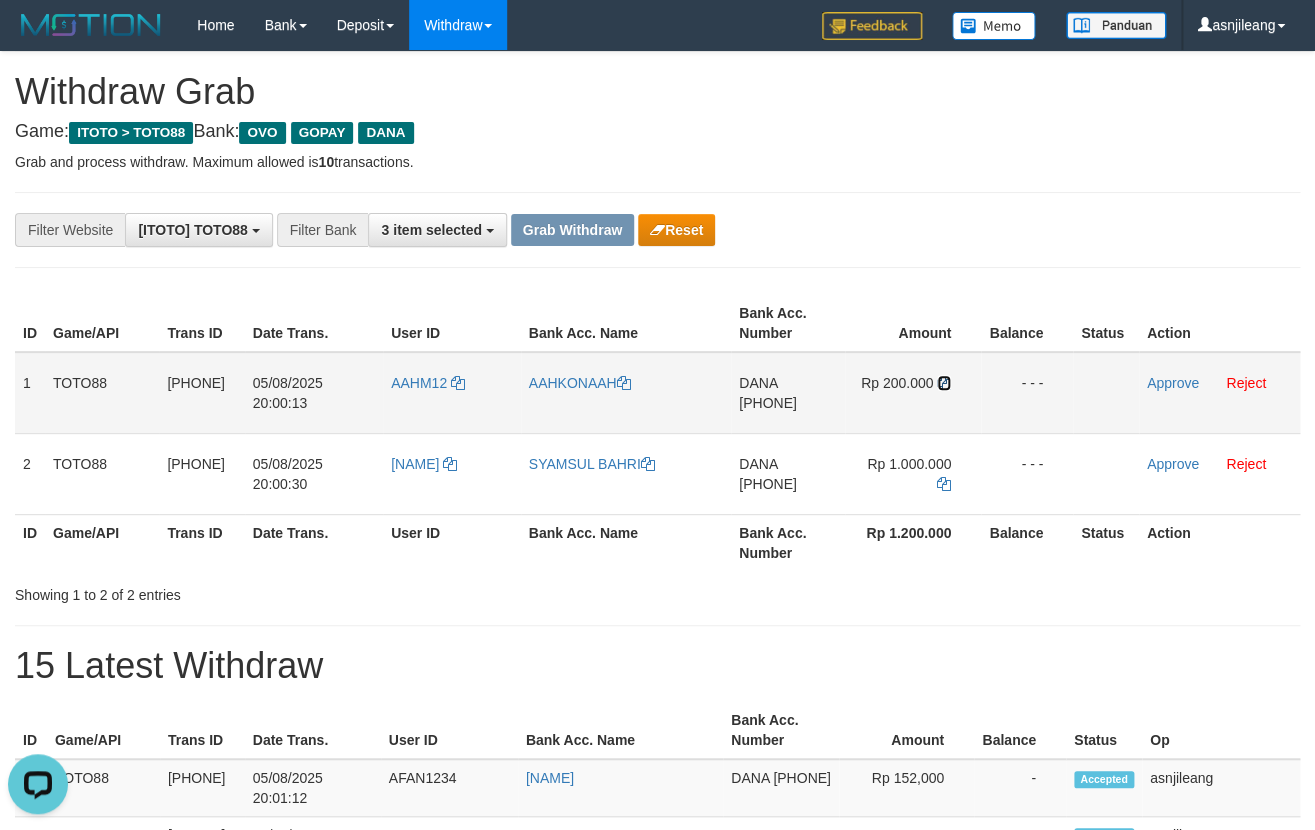 click at bounding box center (944, 383) 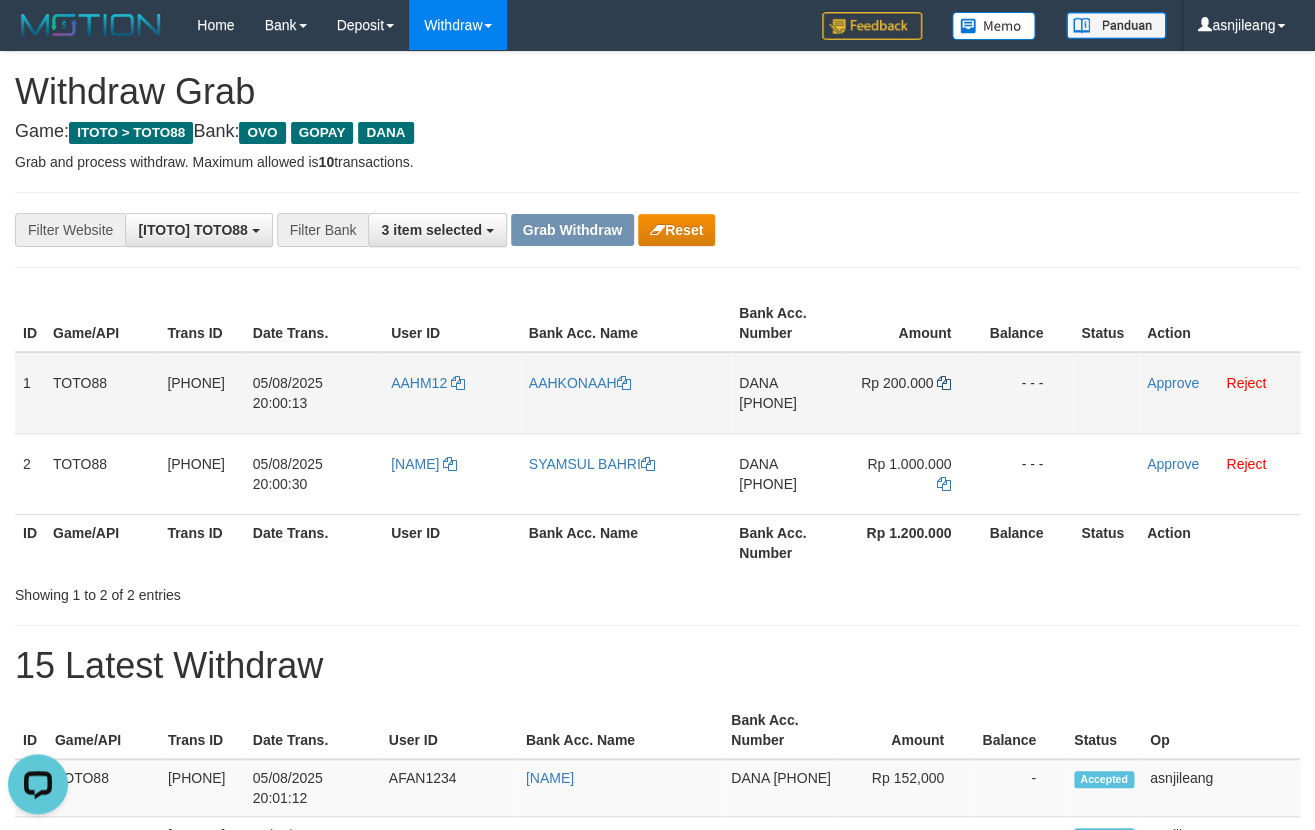 copy on "[PHONE]" 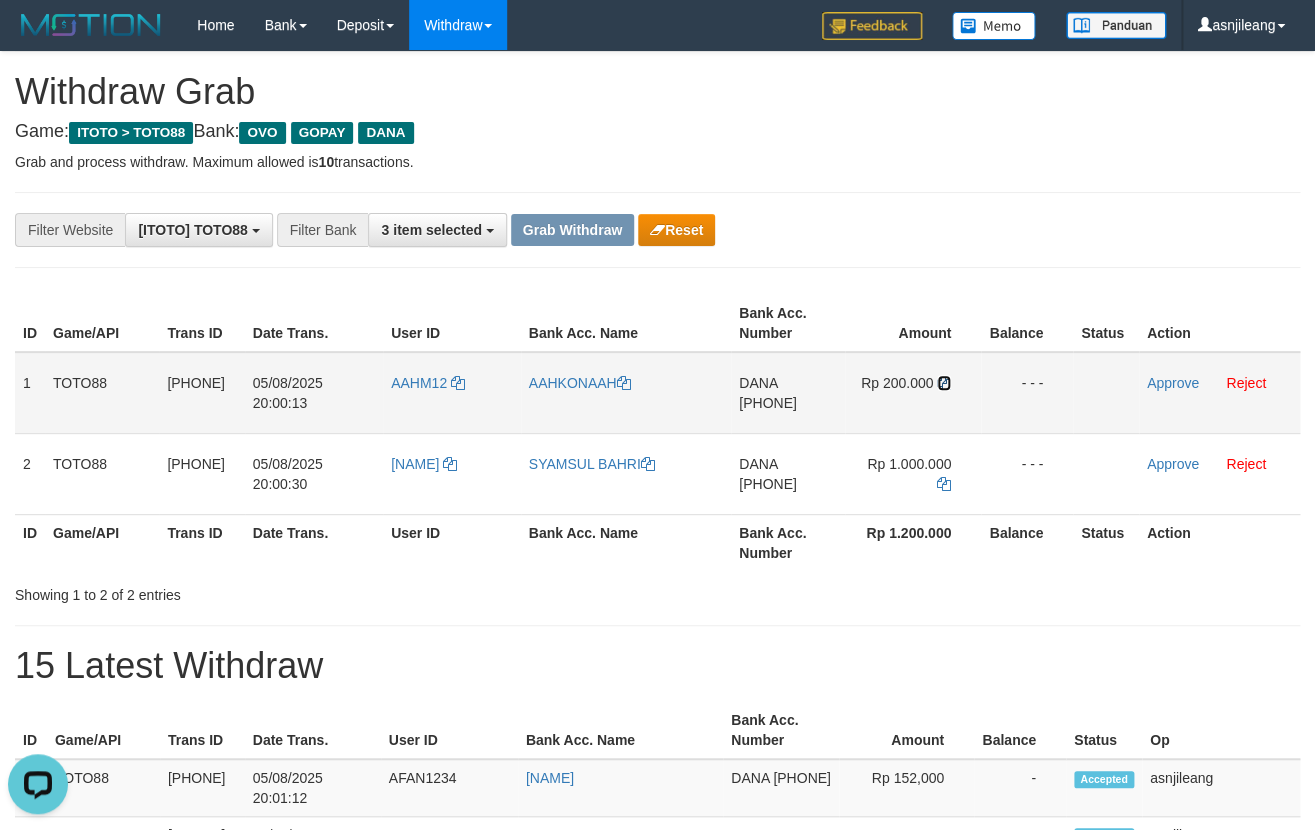 click at bounding box center [944, 383] 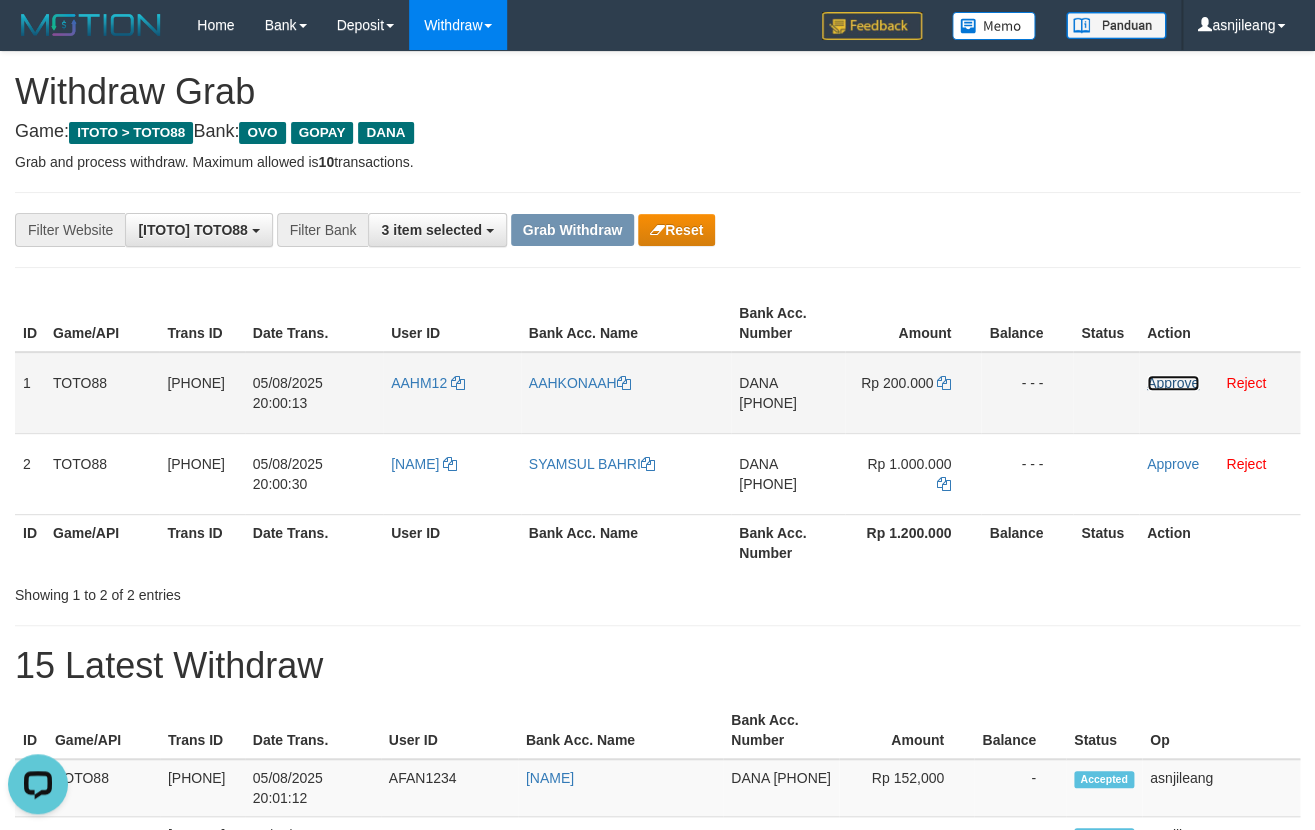 click on "Approve" at bounding box center [1173, 383] 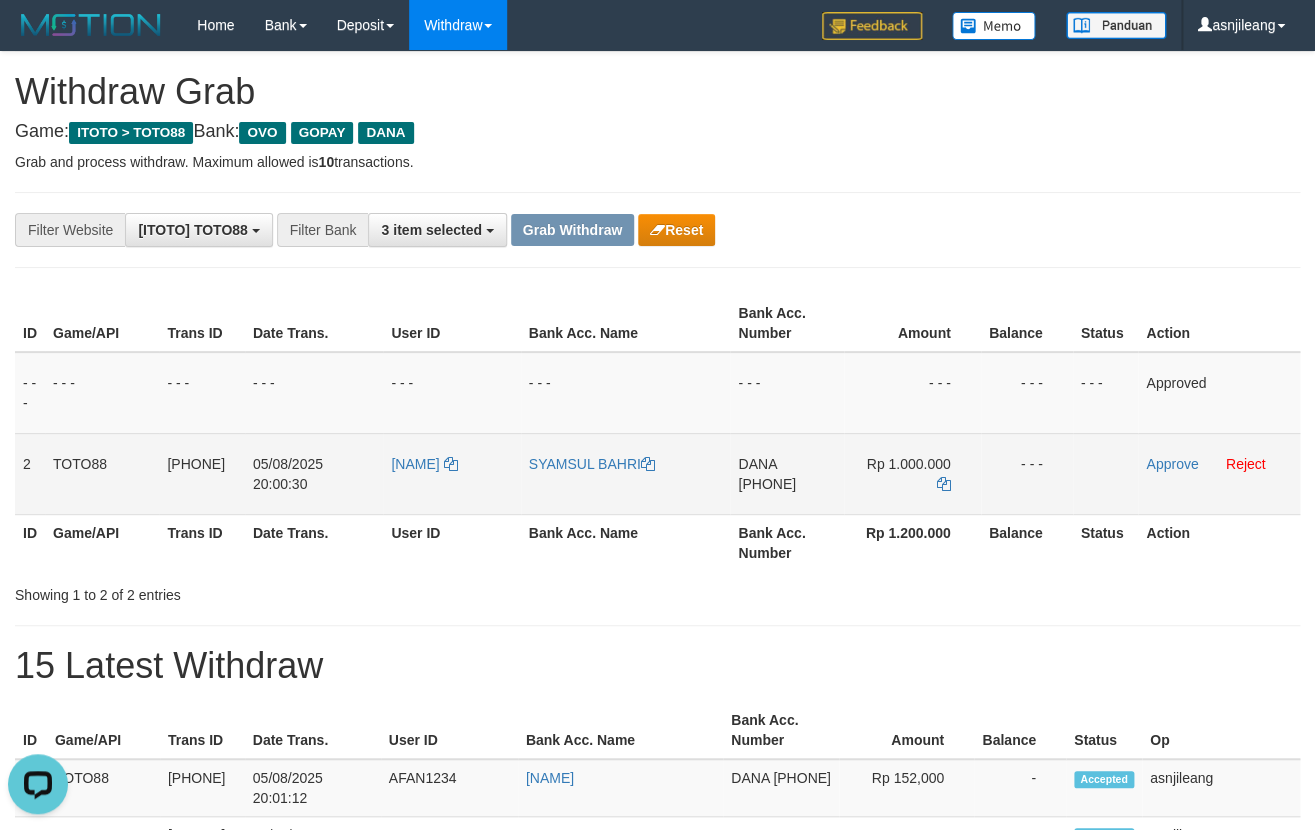 click on "[PHONE]" at bounding box center [767, 484] 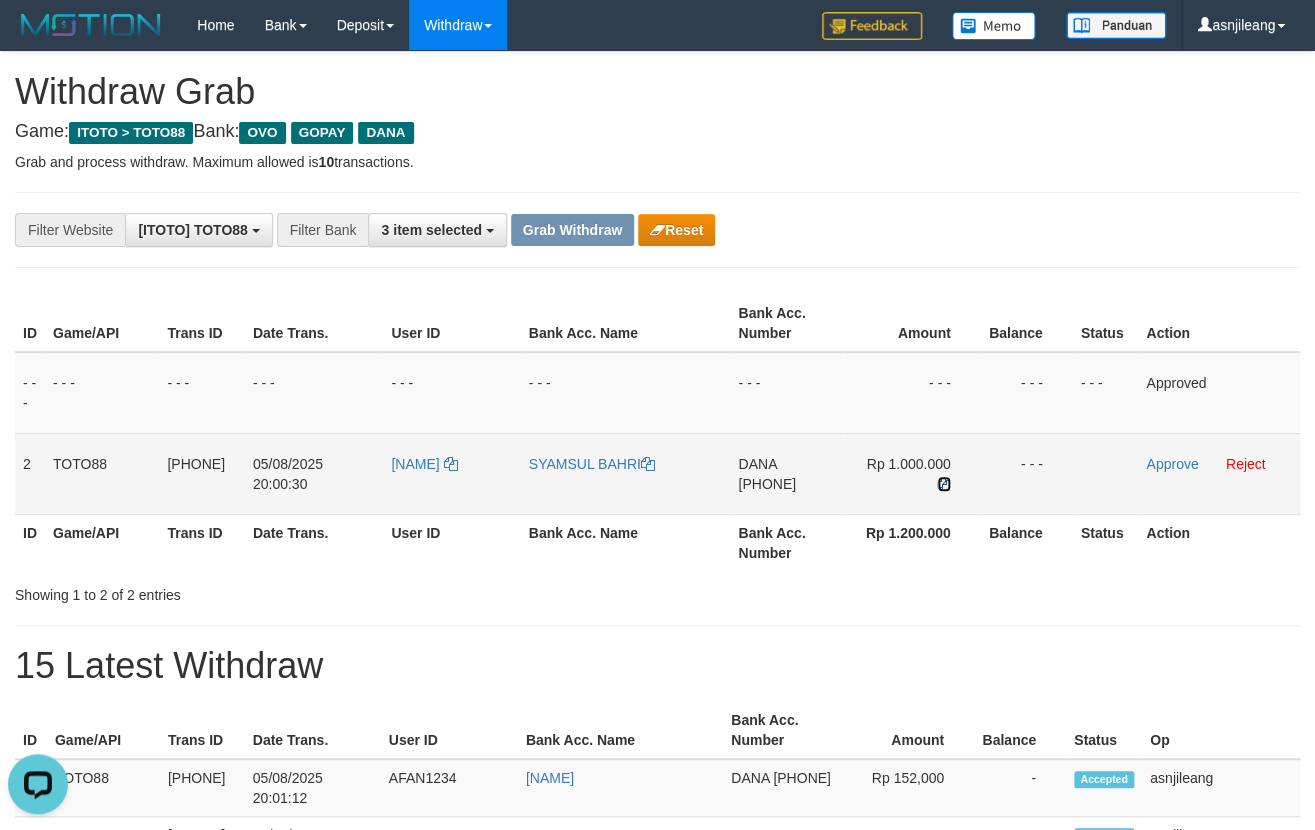 click at bounding box center [944, 484] 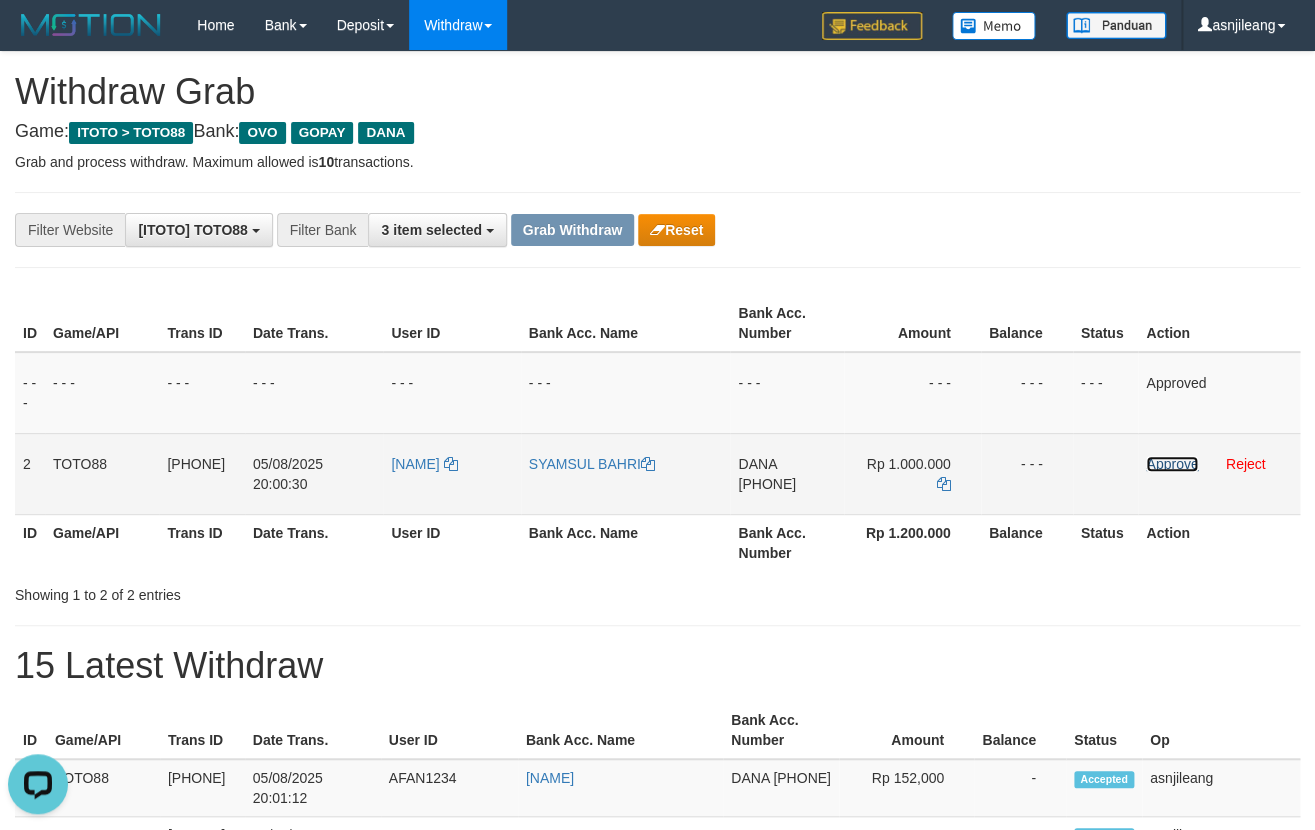 click on "Approve" at bounding box center (1172, 464) 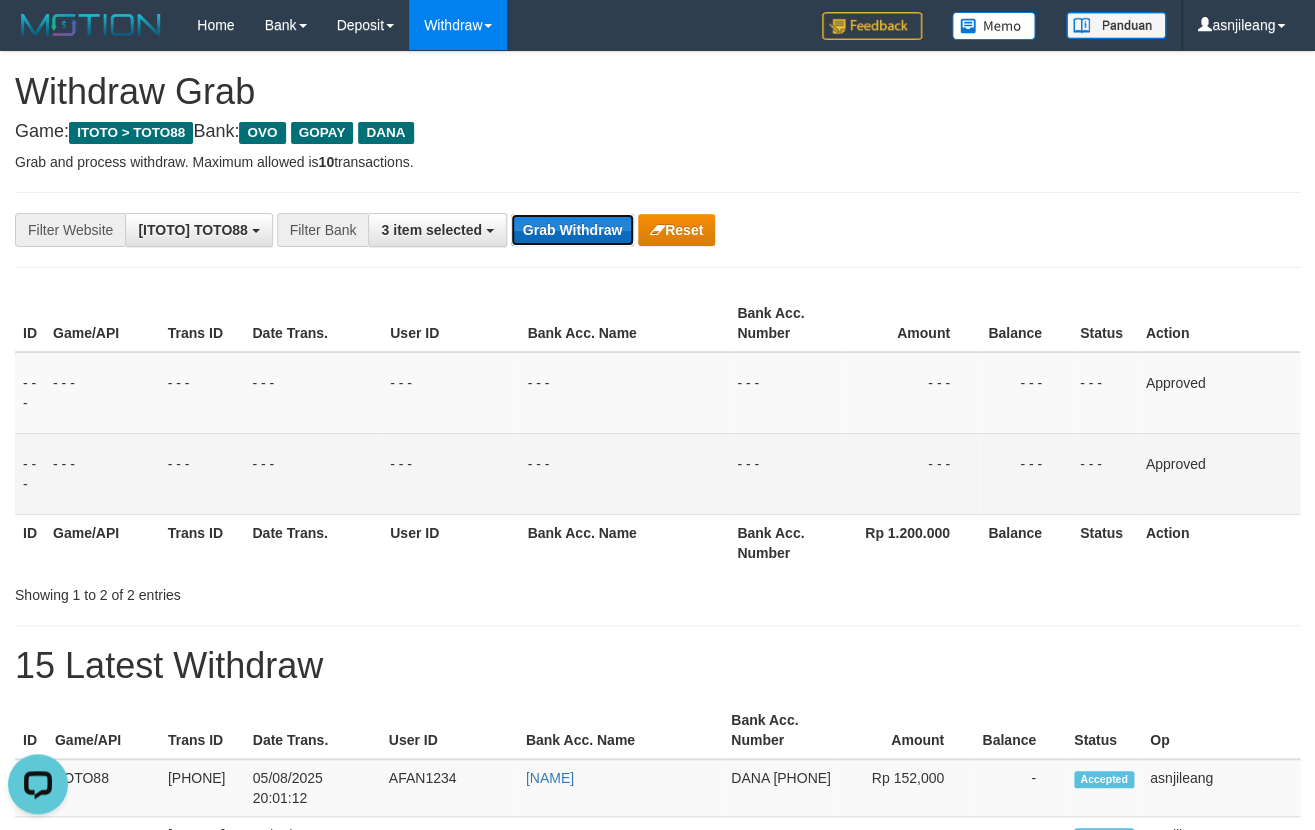 click on "Grab Withdraw" at bounding box center [572, 230] 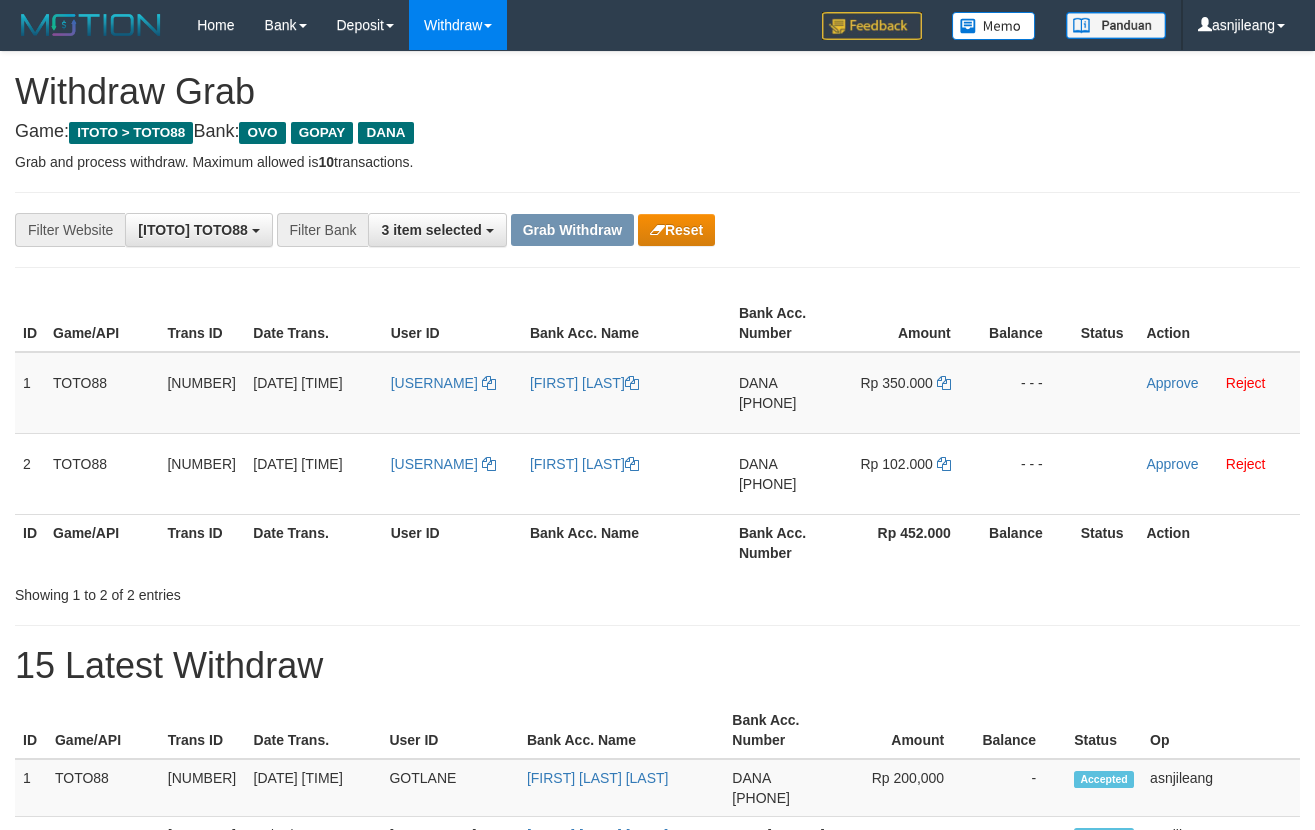 click on "DANA
082185956282" at bounding box center [788, 393] 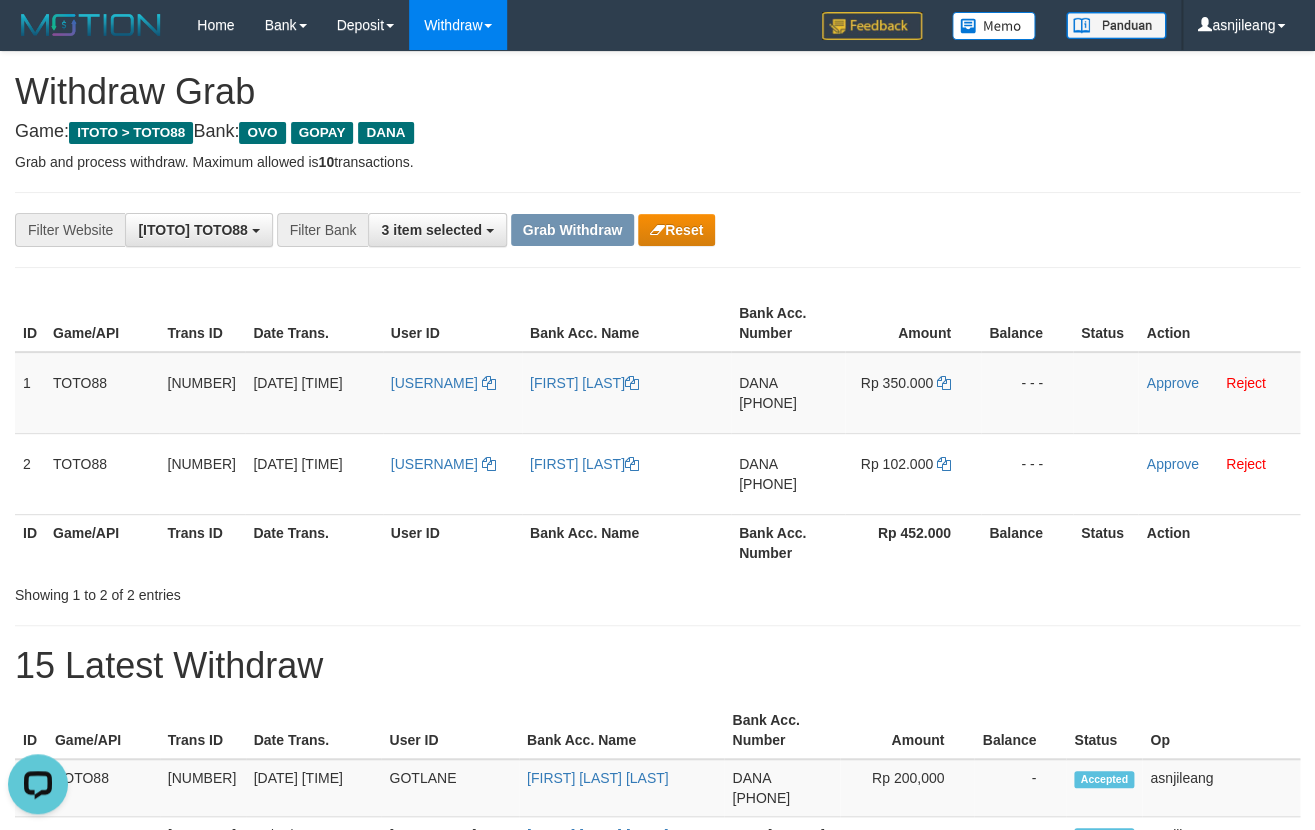 scroll, scrollTop: 0, scrollLeft: 0, axis: both 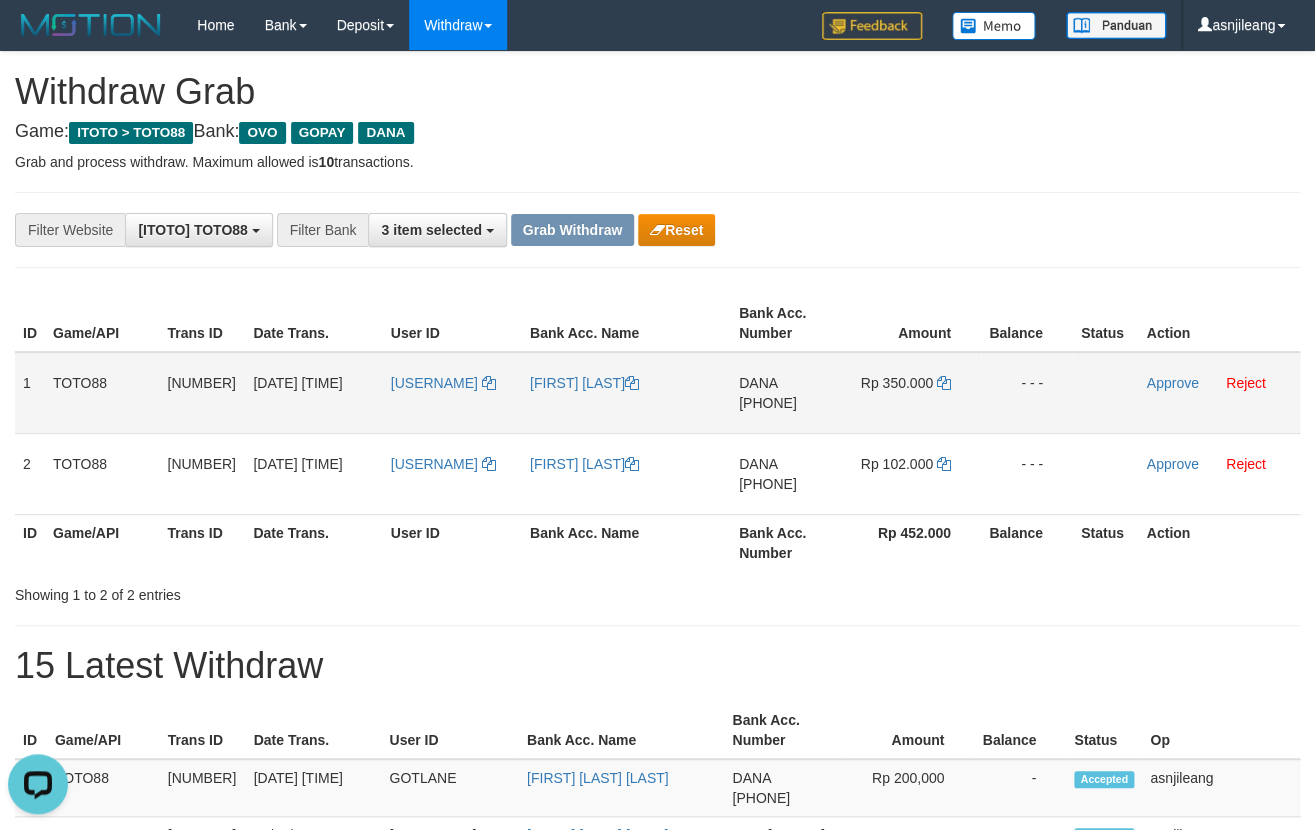 copy on "082185956282" 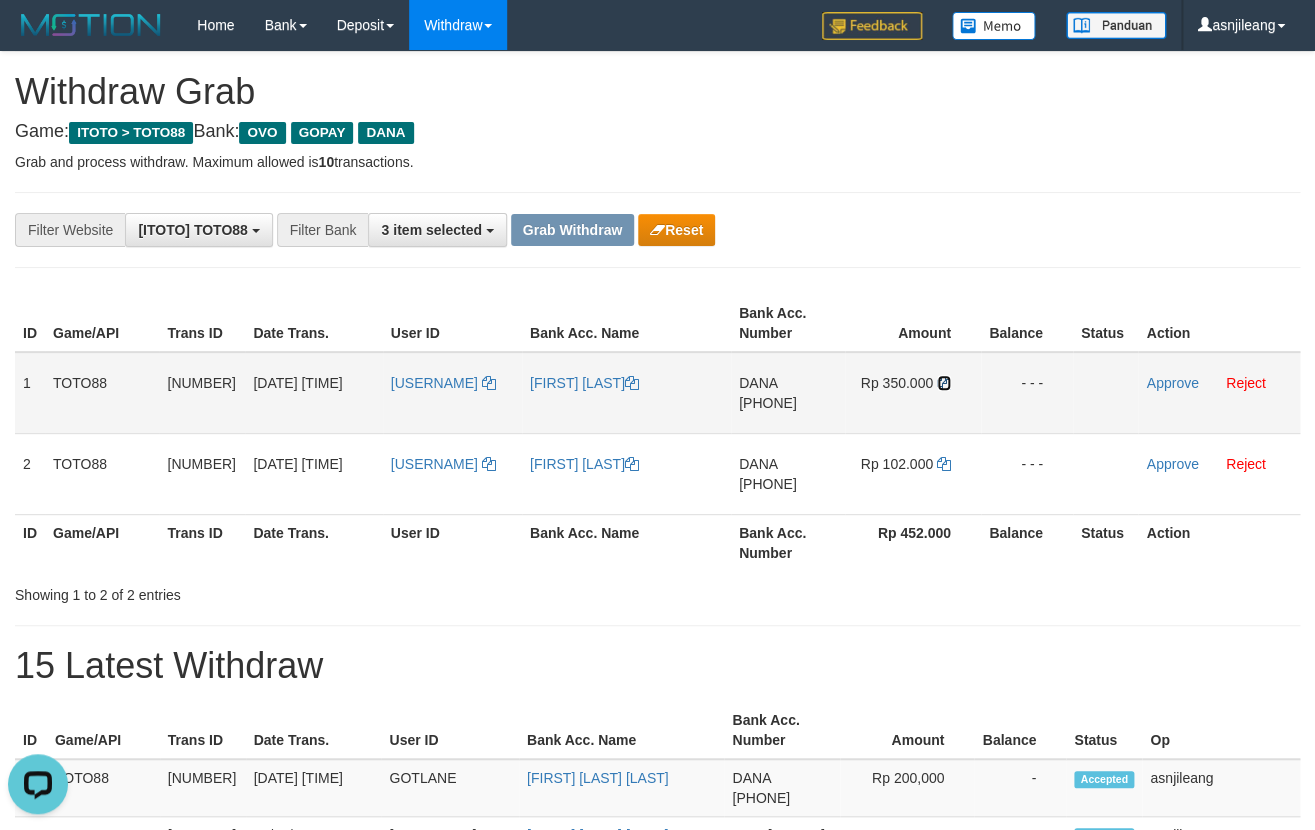 click at bounding box center [944, 383] 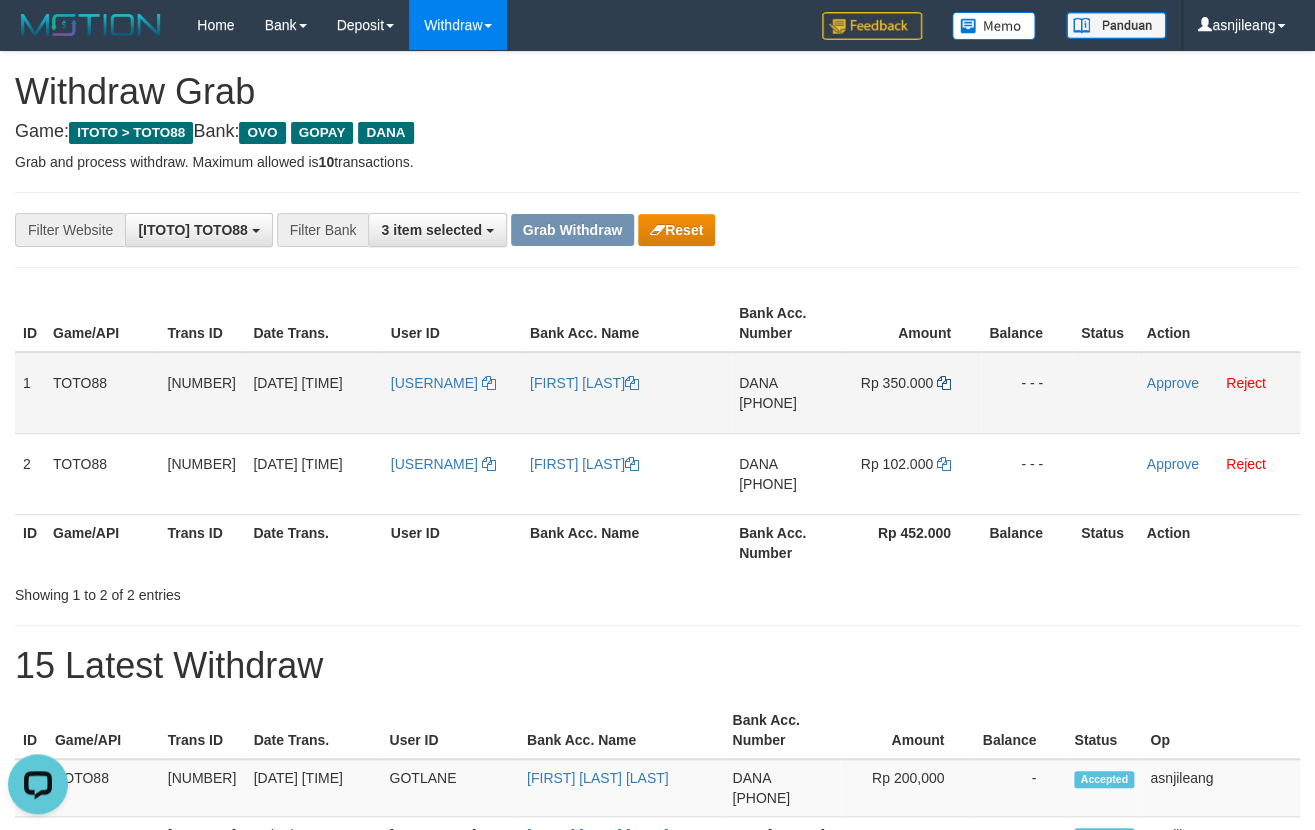 copy on "082185956282" 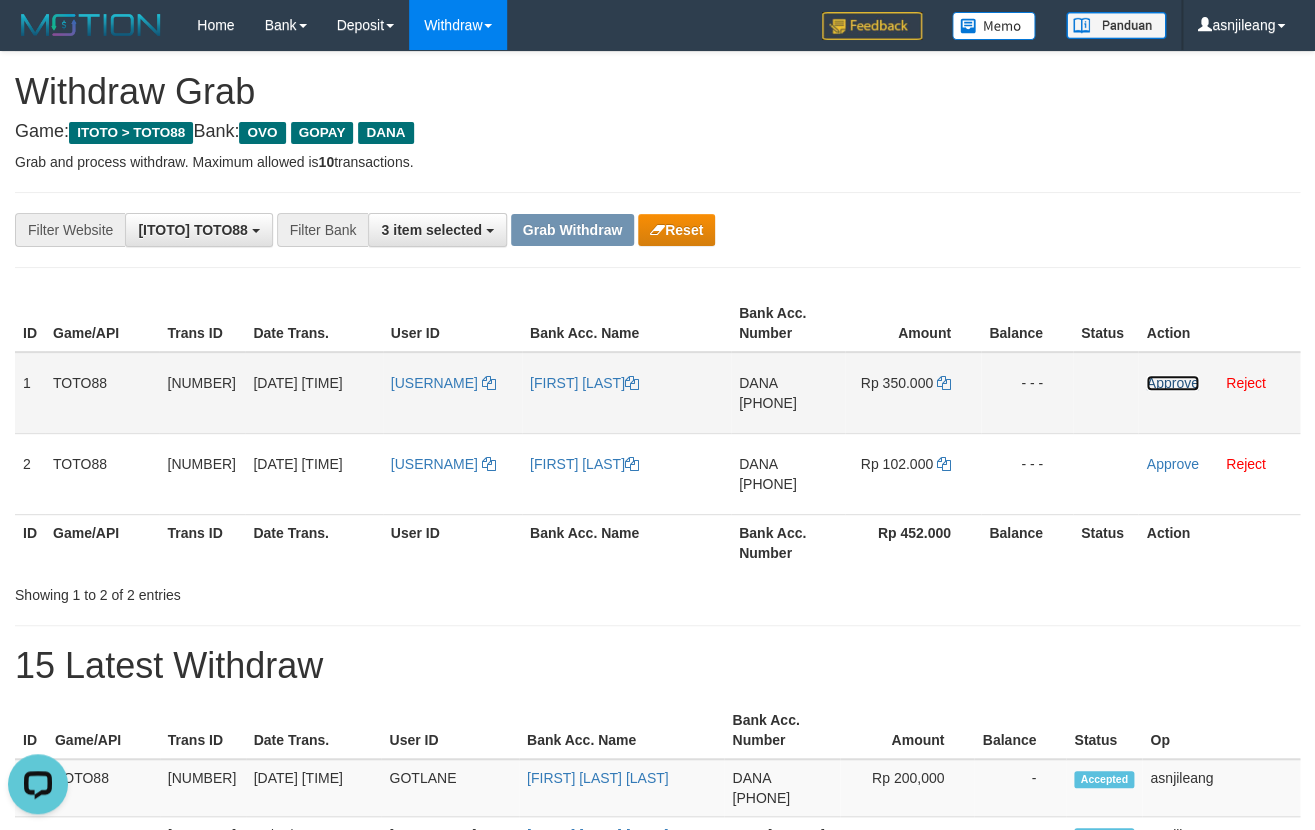 click on "Approve" at bounding box center (1172, 383) 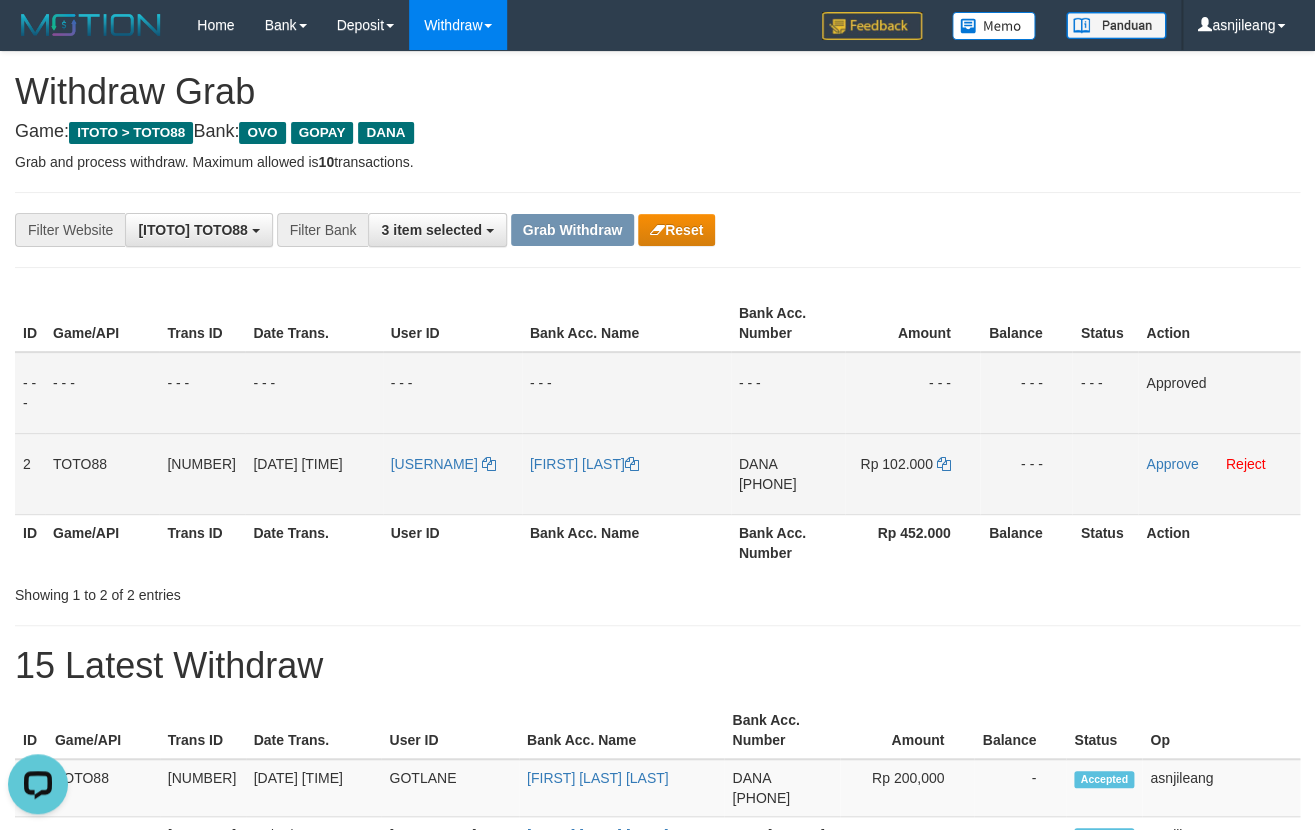 click on "DANA
081378910612" at bounding box center [788, 473] 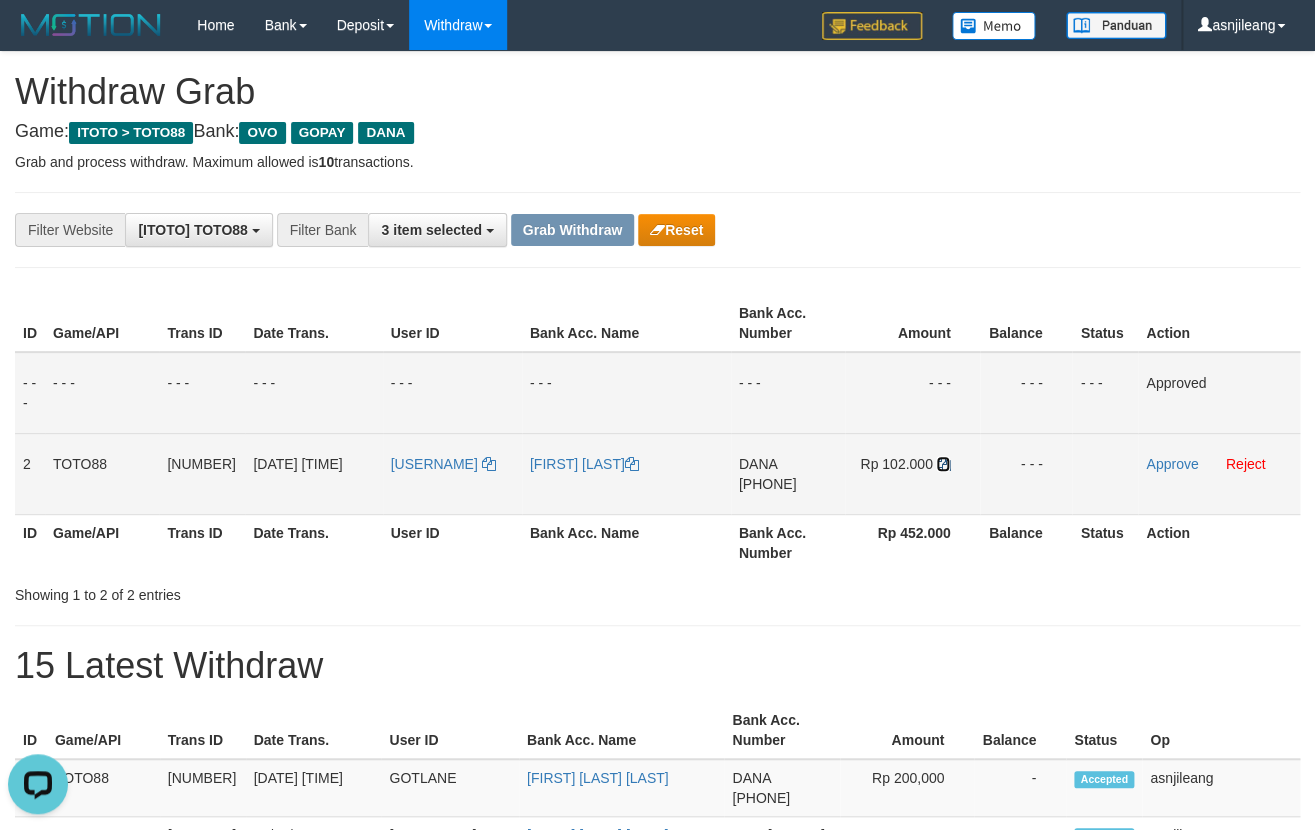 click at bounding box center (943, 464) 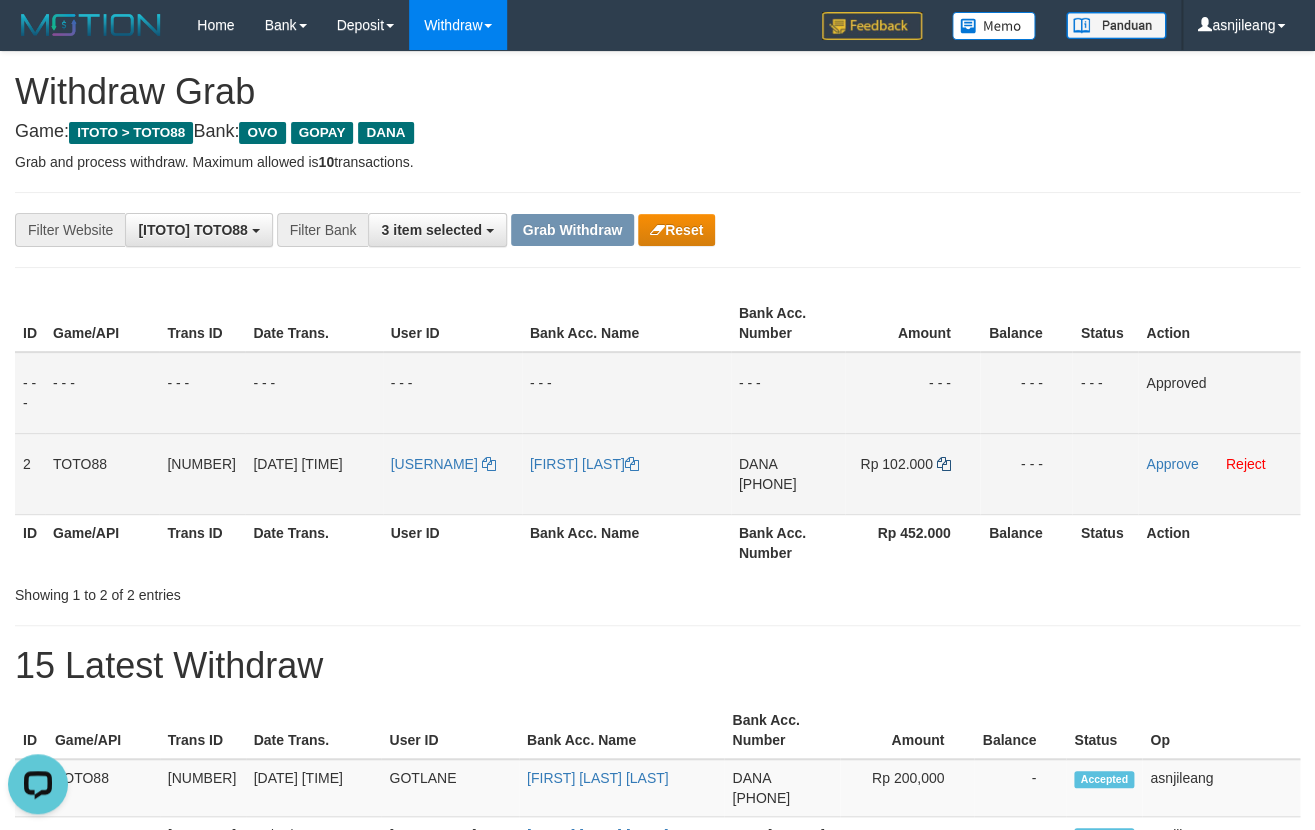 copy on "081378910612" 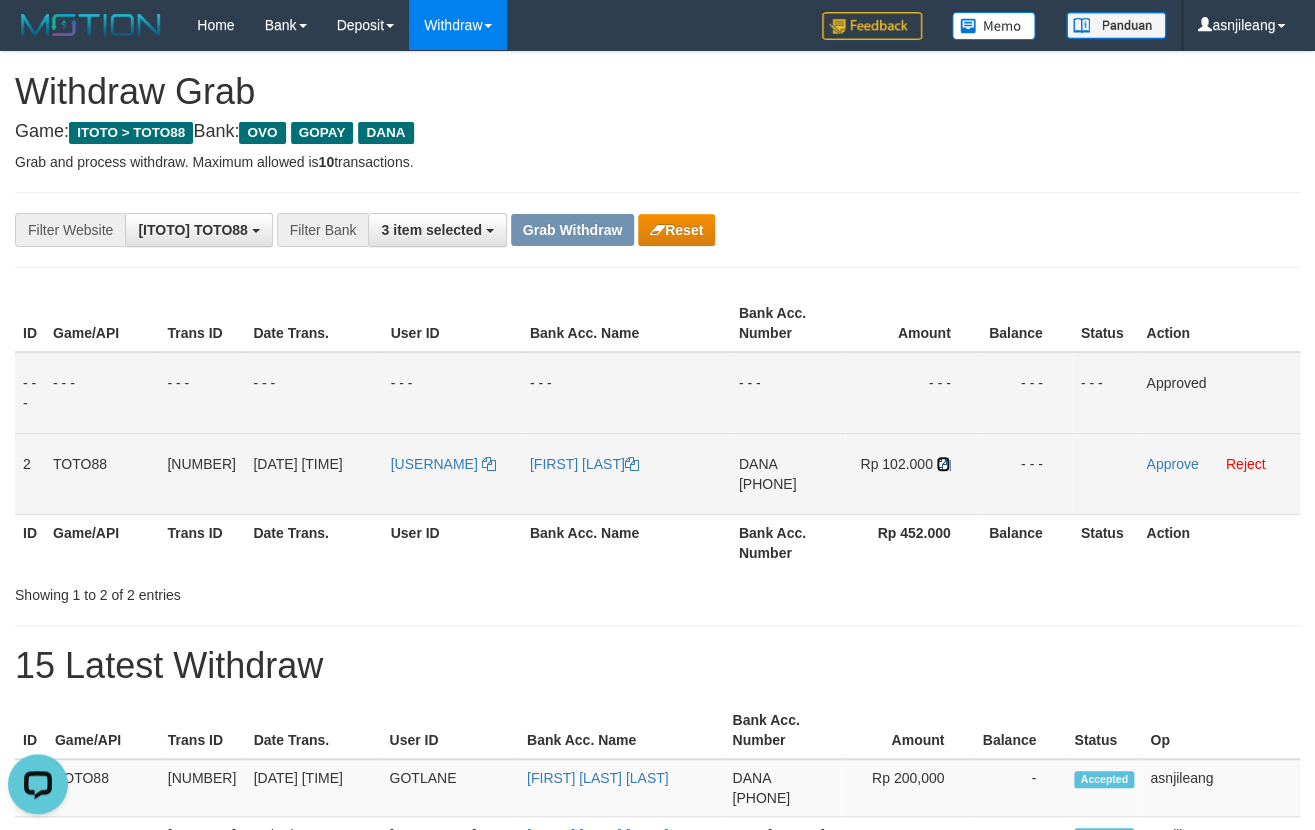click at bounding box center (943, 464) 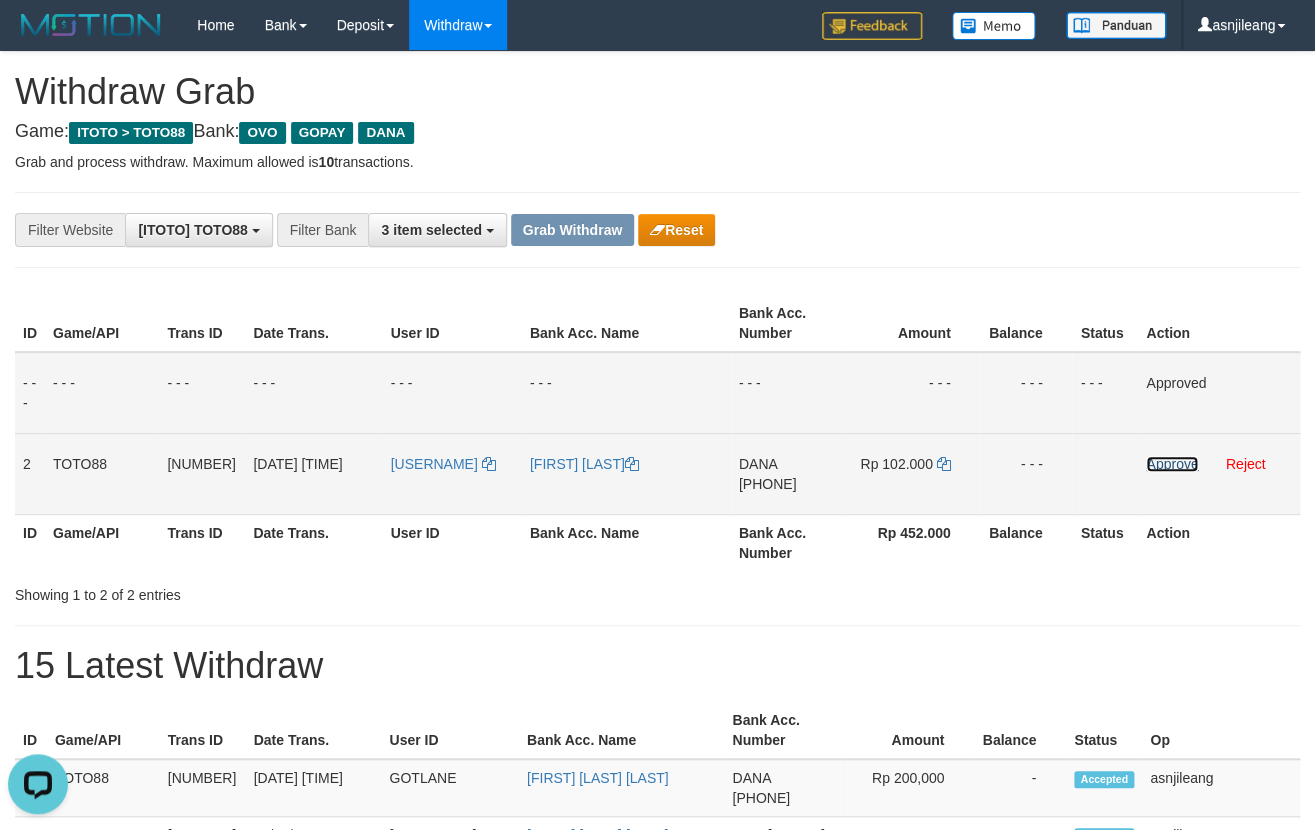 click on "Approve" at bounding box center [1172, 464] 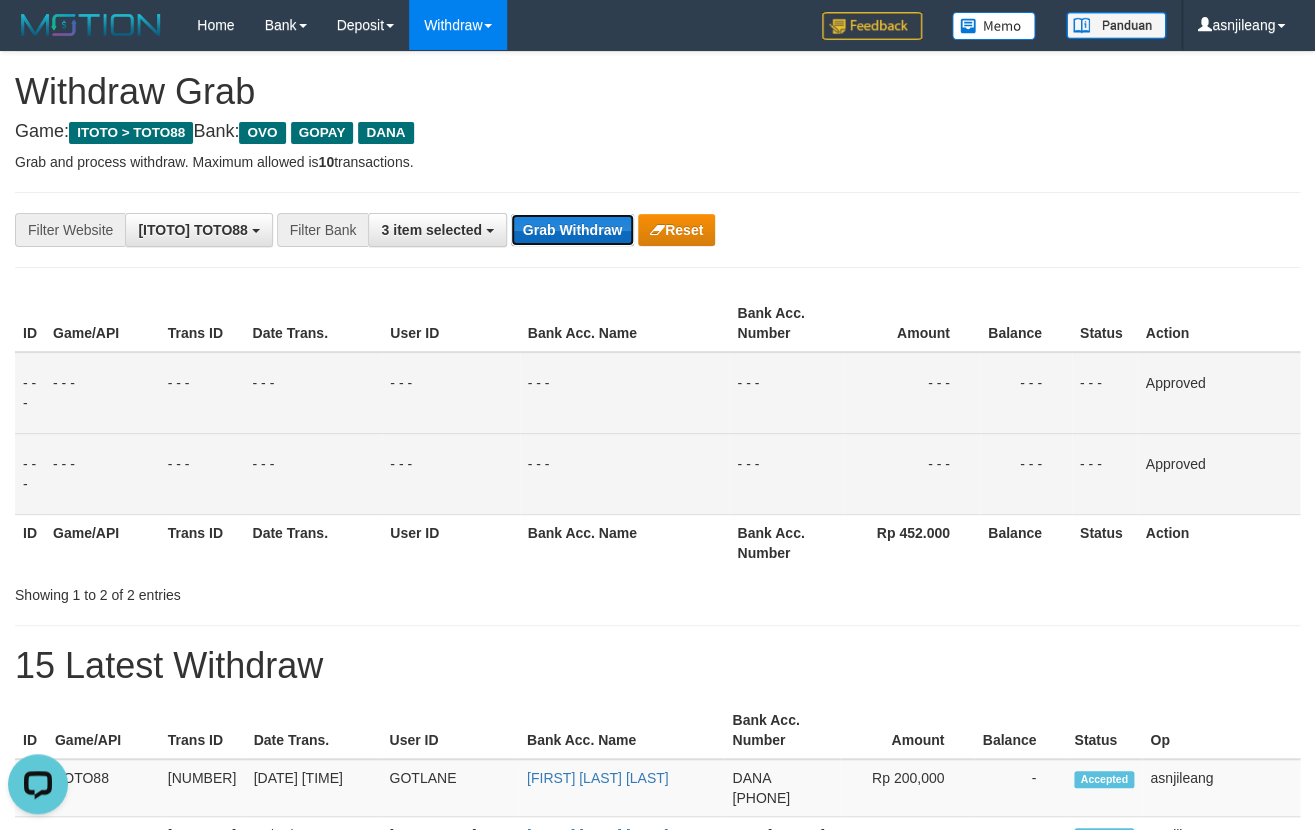 click on "Grab Withdraw" at bounding box center [572, 230] 